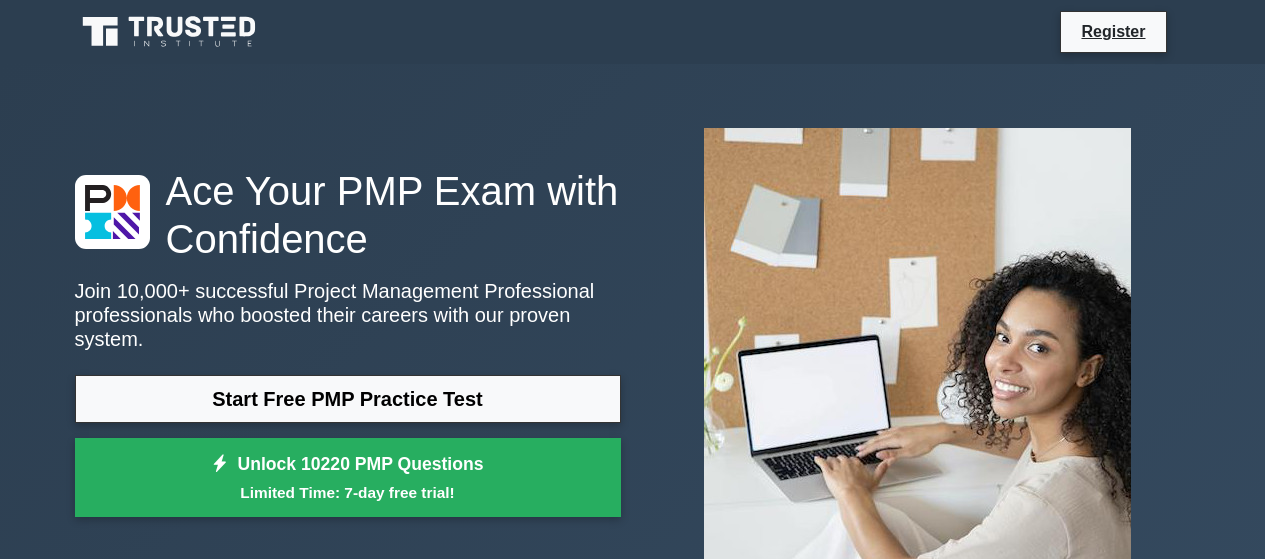 scroll, scrollTop: 593, scrollLeft: 0, axis: vertical 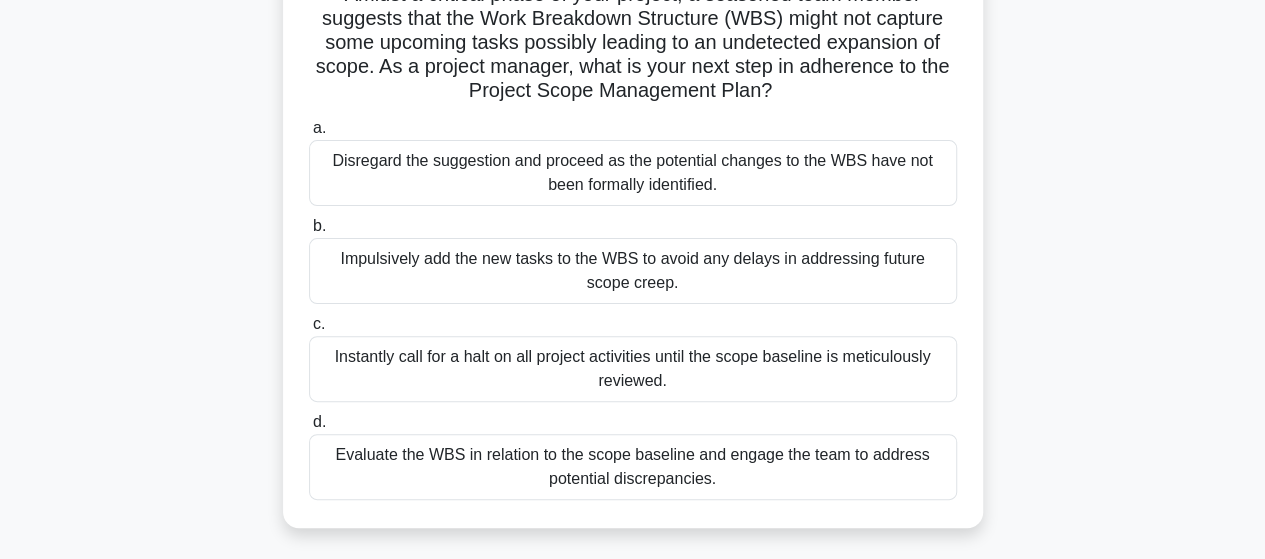 click on "Evaluate the WBS in relation to the scope baseline and engage the team to address potential discrepancies." at bounding box center (633, 467) 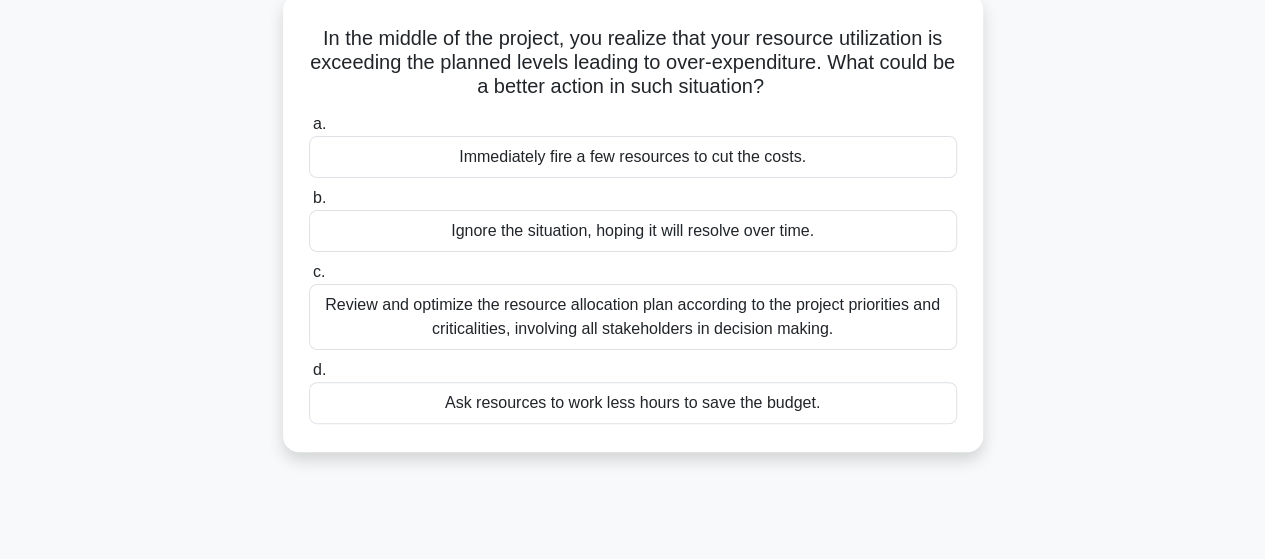 scroll, scrollTop: 124, scrollLeft: 0, axis: vertical 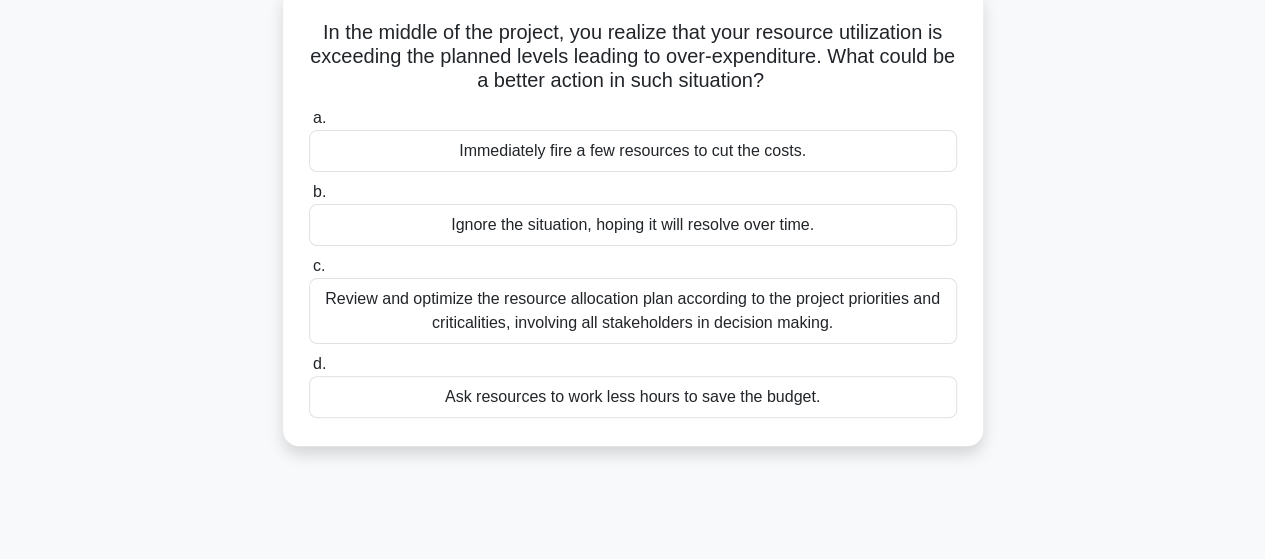 click on "Review and optimize the resource allocation plan according to the project priorities and criticalities, involving all stakeholders in decision making." at bounding box center (633, 311) 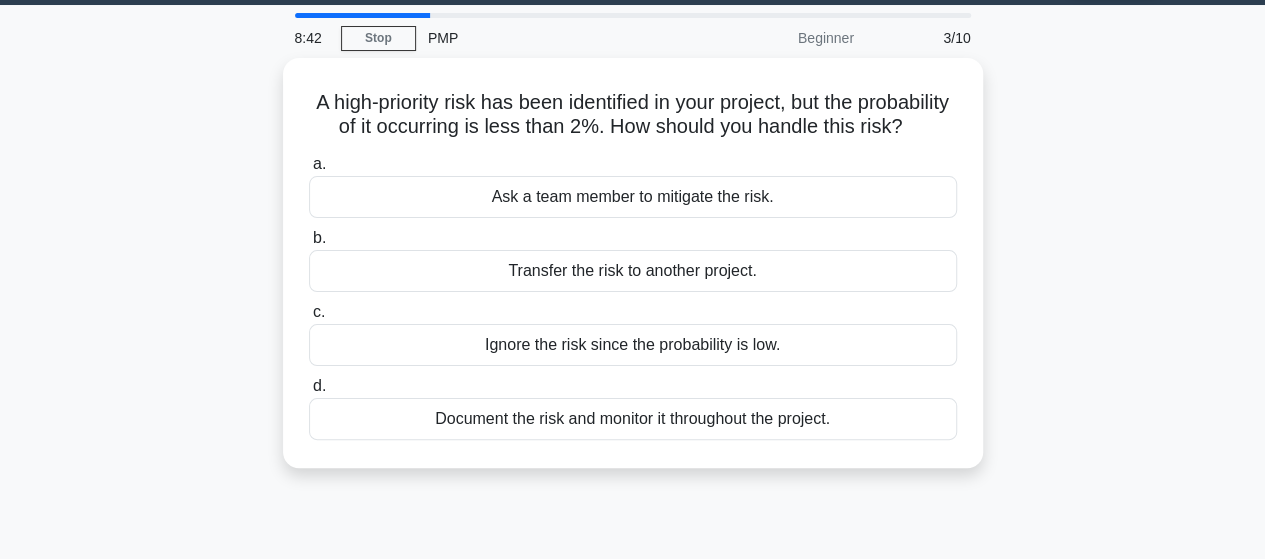 scroll, scrollTop: 0, scrollLeft: 0, axis: both 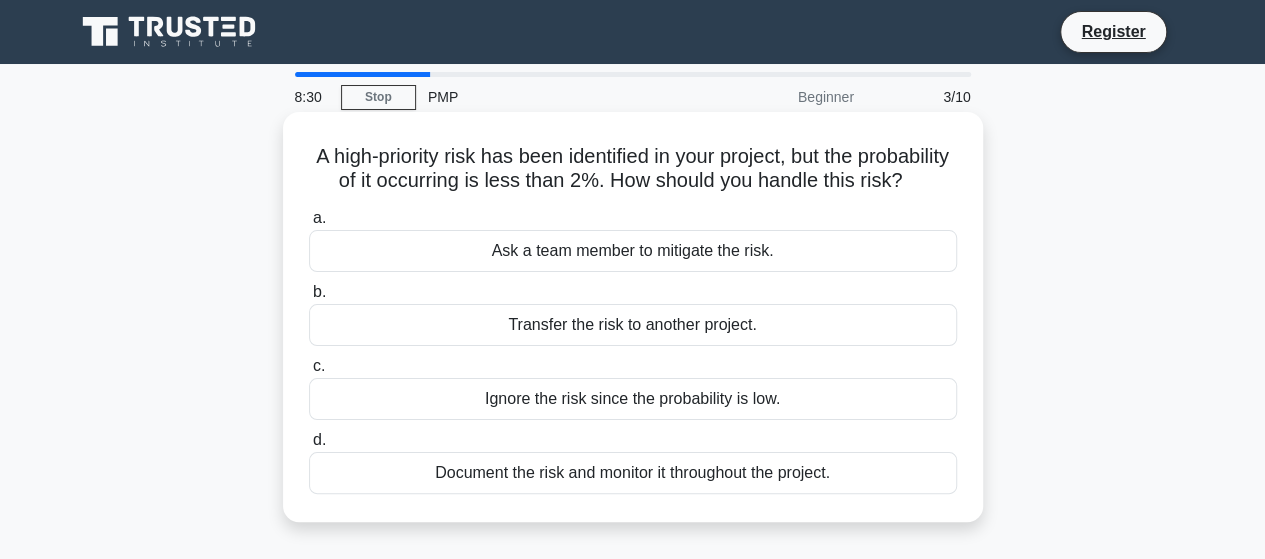 click on "Document the risk and monitor it throughout the project." at bounding box center (633, 473) 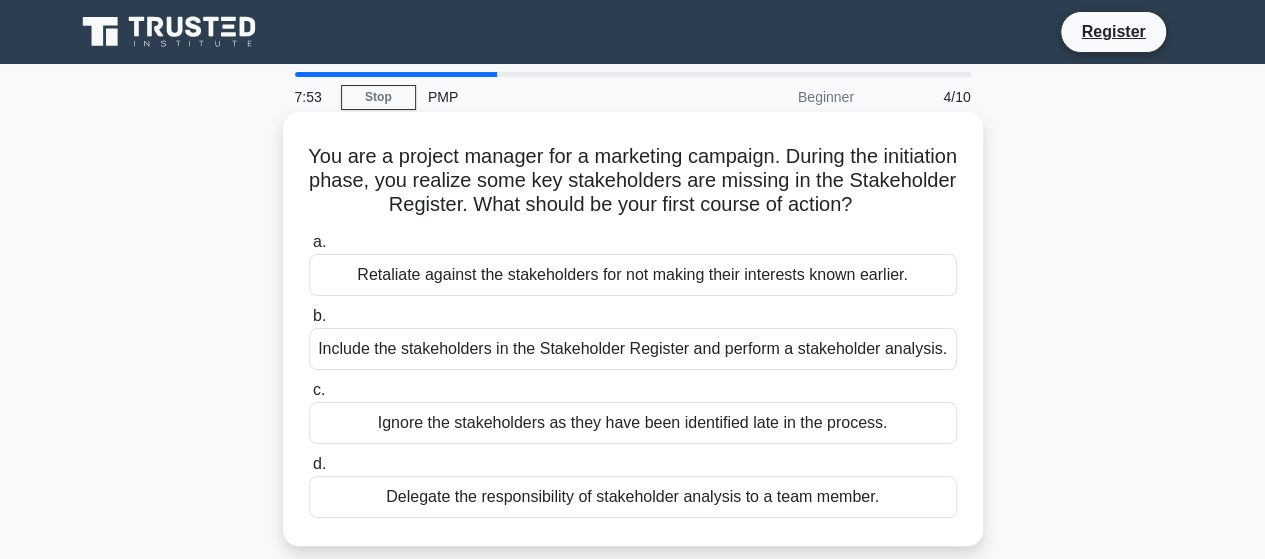 click on "Include the stakeholders in the Stakeholder Register and perform a stakeholder analysis." at bounding box center (633, 349) 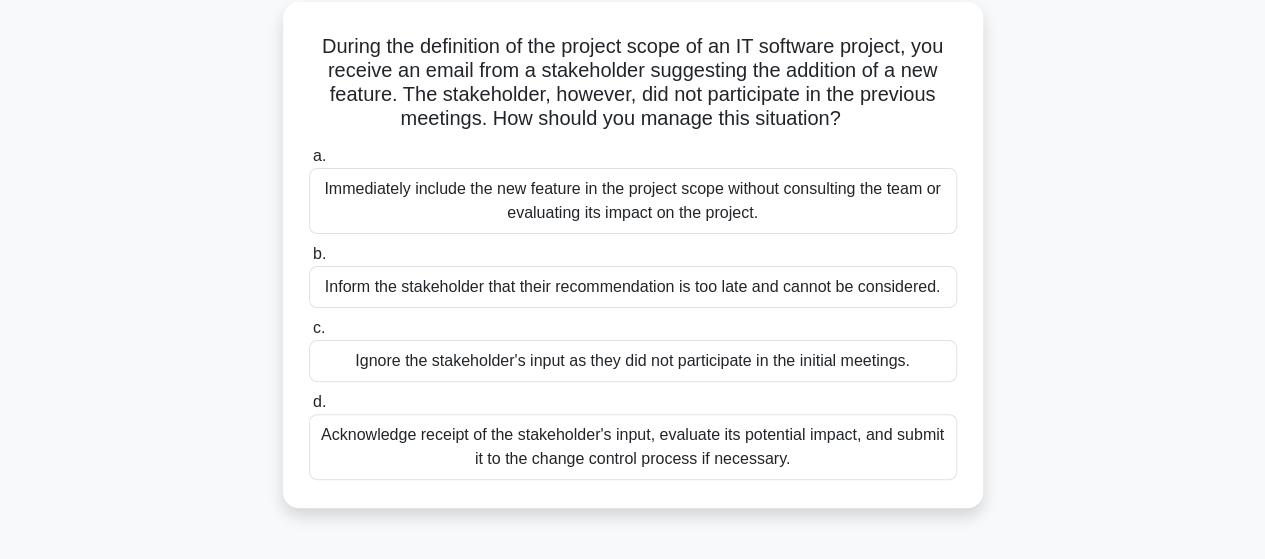 scroll, scrollTop: 116, scrollLeft: 0, axis: vertical 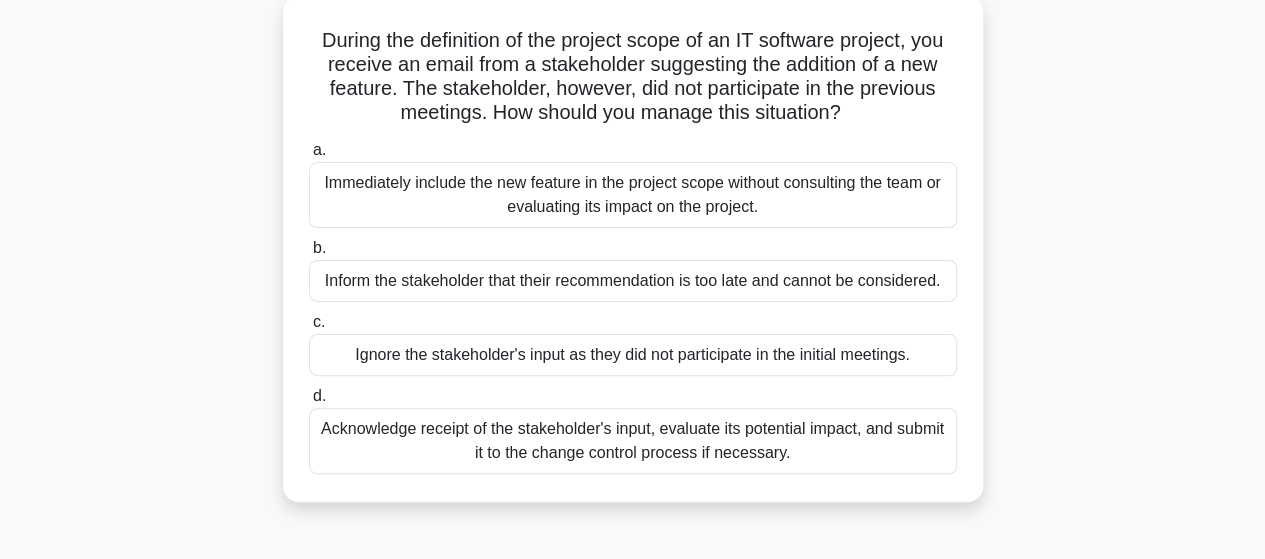 click on "Acknowledge receipt of the stakeholder's input, evaluate its potential impact, and submit it to the change control process if necessary." at bounding box center (633, 441) 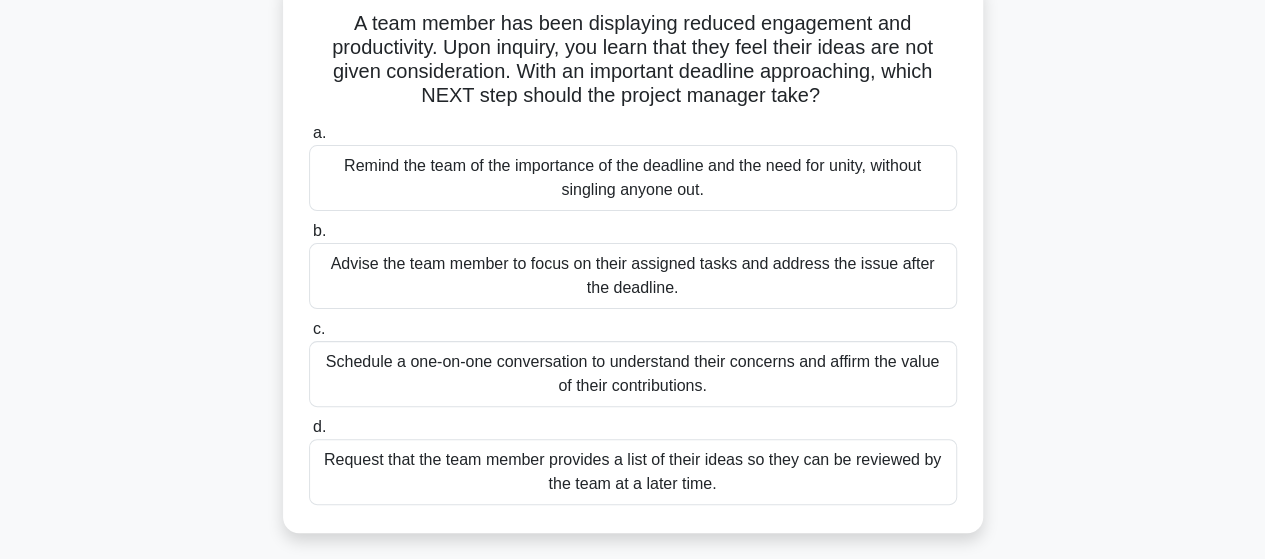 scroll, scrollTop: 127, scrollLeft: 0, axis: vertical 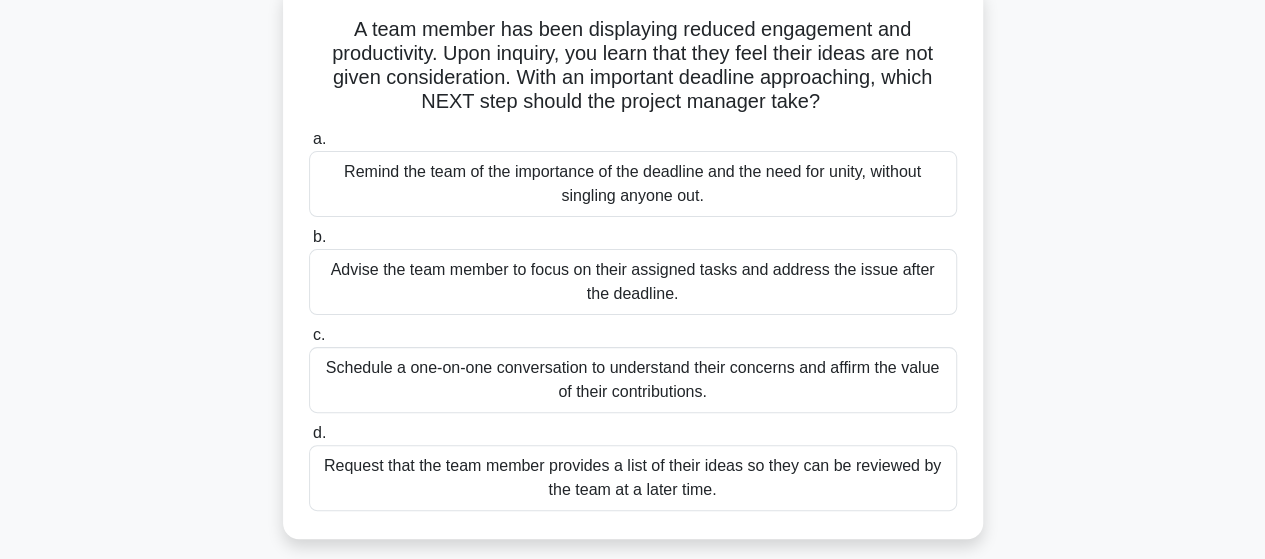 click on "Request that the team member provides a list of their ideas so they can be reviewed by the team at a later time." at bounding box center (633, 478) 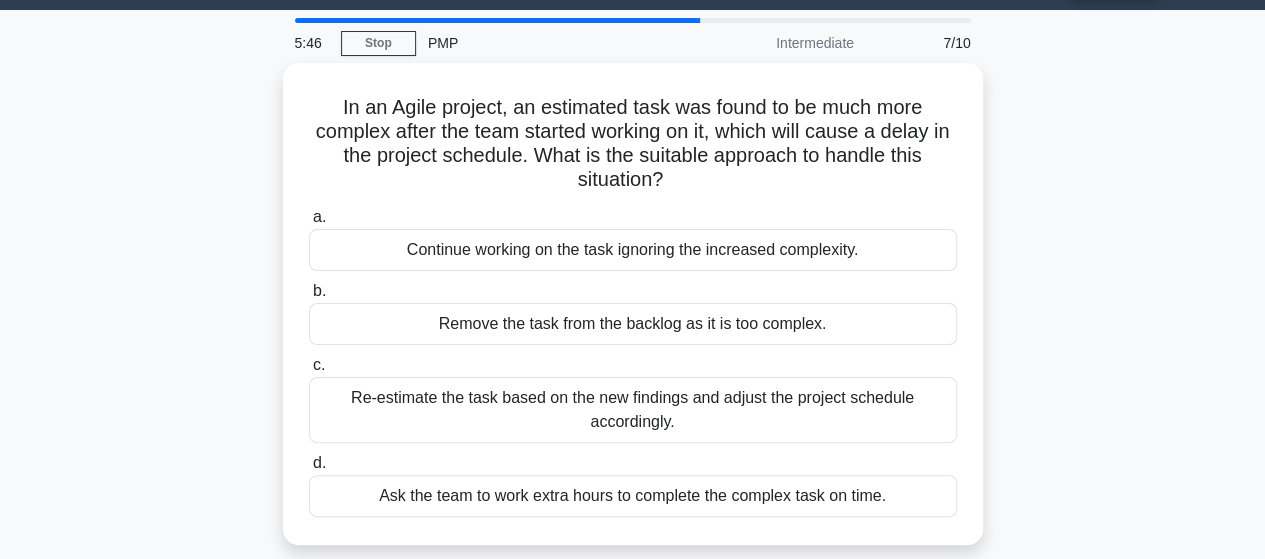 scroll, scrollTop: 47, scrollLeft: 0, axis: vertical 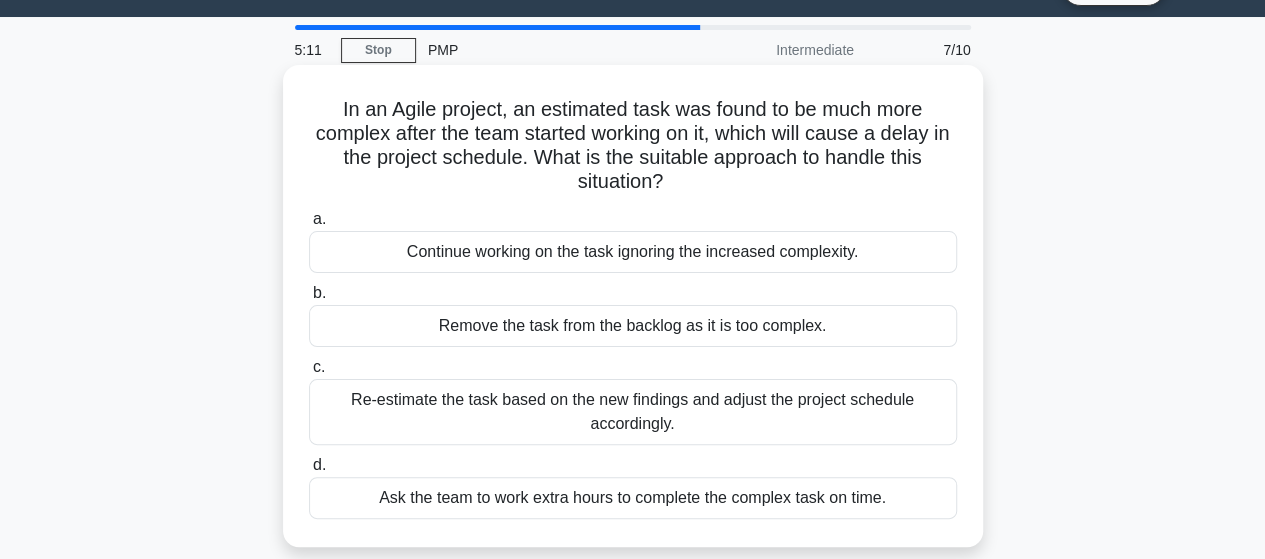 click on "Ask the team to work extra hours to complete the complex task on time." at bounding box center (633, 498) 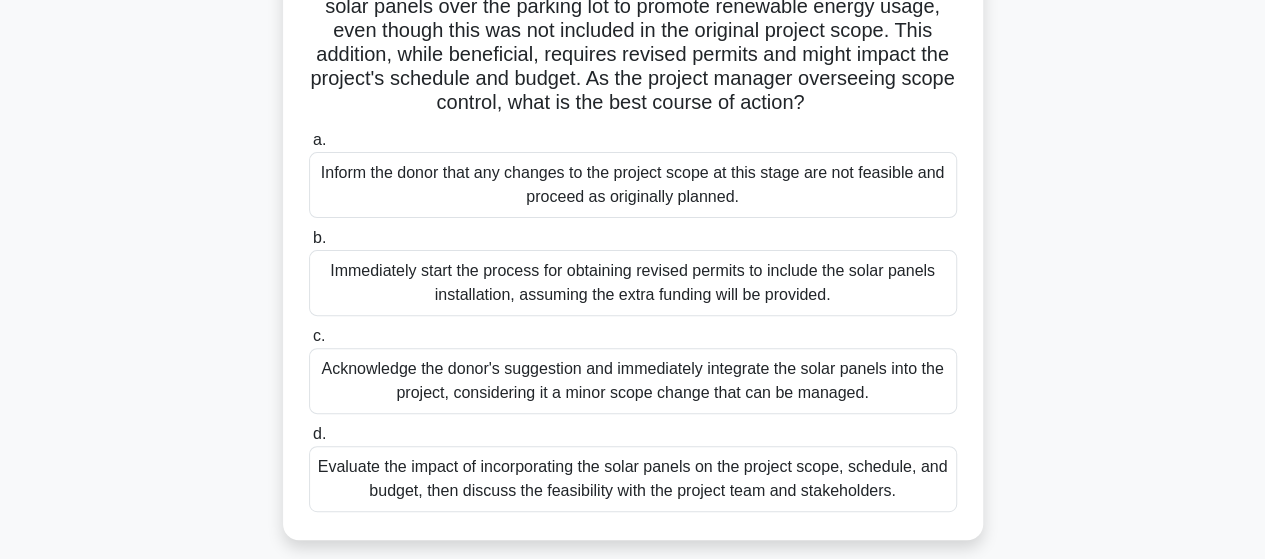 scroll, scrollTop: 178, scrollLeft: 0, axis: vertical 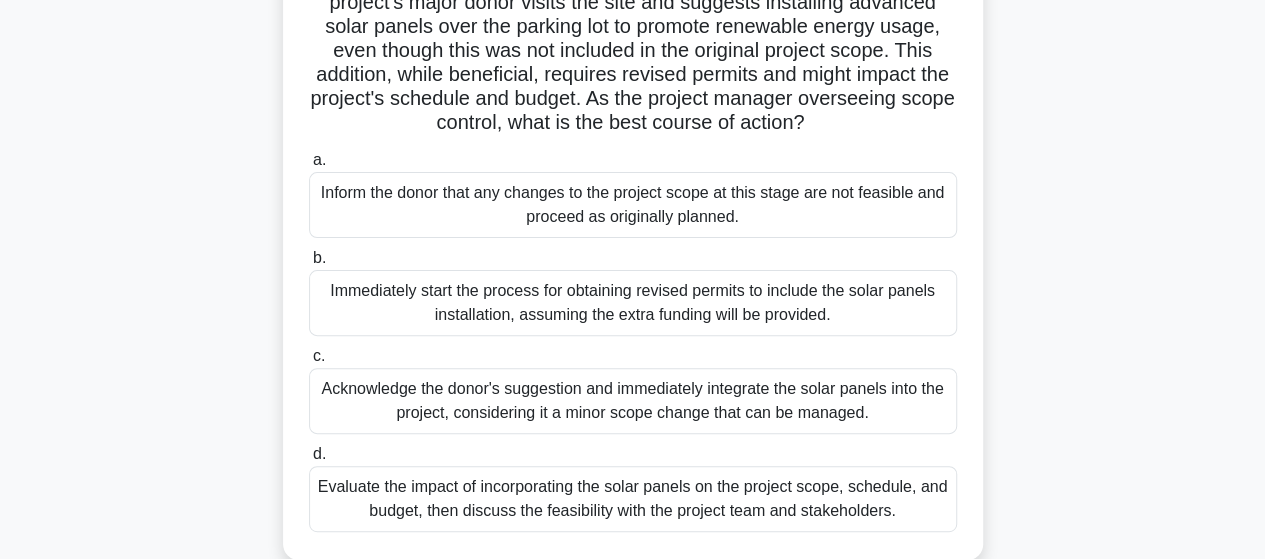 click on "Inform the donor that any changes to the project scope at this stage are not feasible and proceed as originally planned." at bounding box center (633, 205) 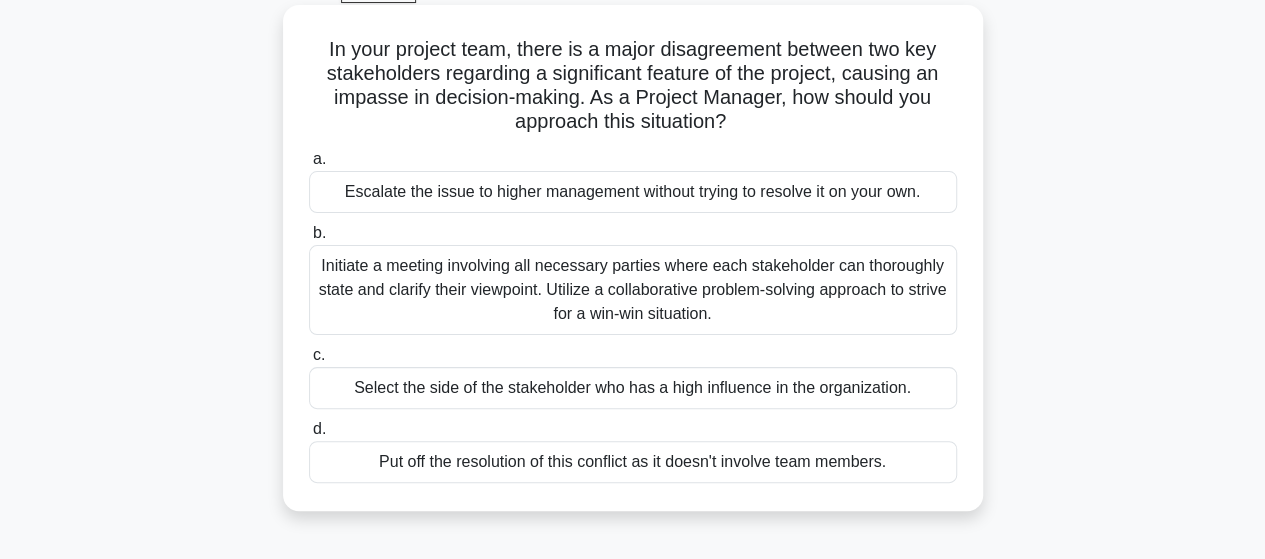 scroll, scrollTop: 108, scrollLeft: 0, axis: vertical 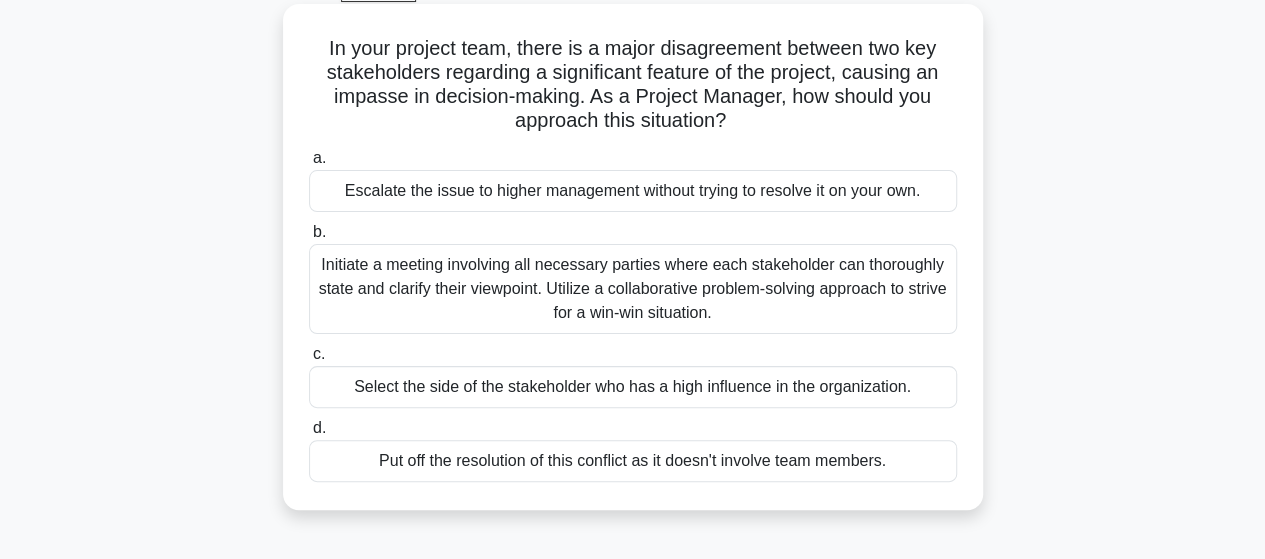 click on "Initiate a meeting involving all necessary parties where each stakeholder can thoroughly state and clarify their viewpoint. Utilize a collaborative problem-solving approach to strive for a win-win situation." at bounding box center [633, 289] 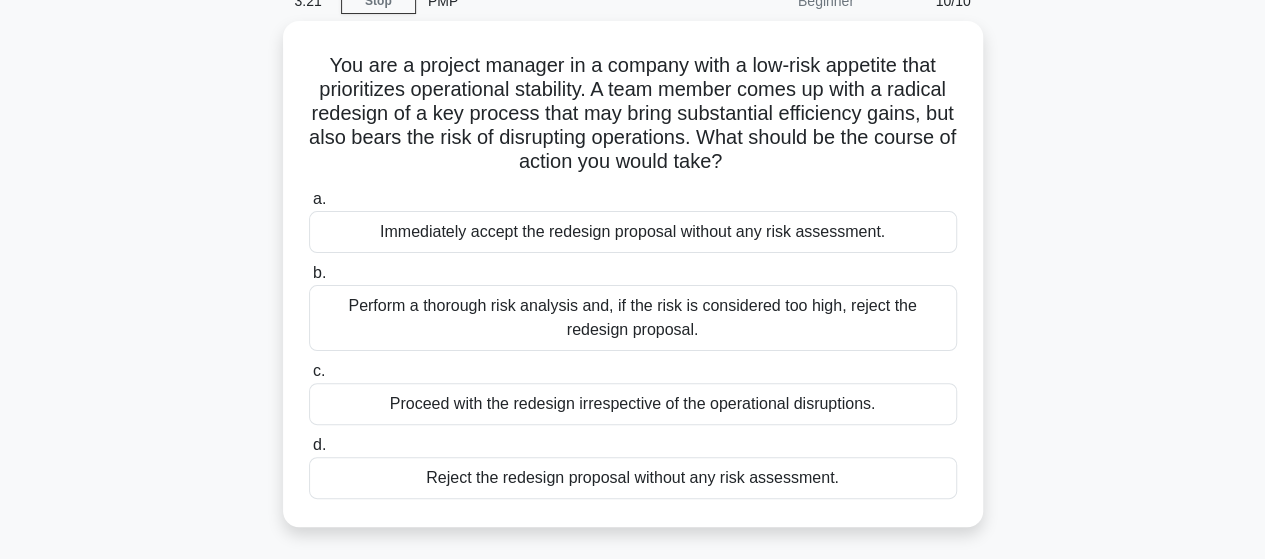 scroll, scrollTop: 95, scrollLeft: 0, axis: vertical 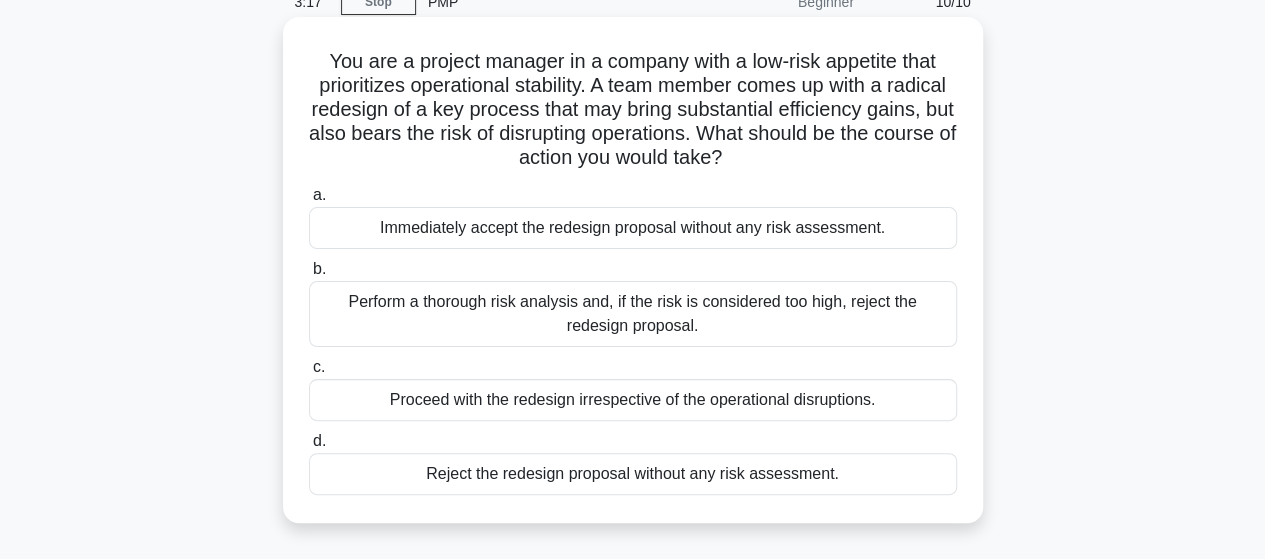 click on "Perform a thorough risk analysis and, if the risk is considered too high, reject the redesign proposal." at bounding box center (633, 314) 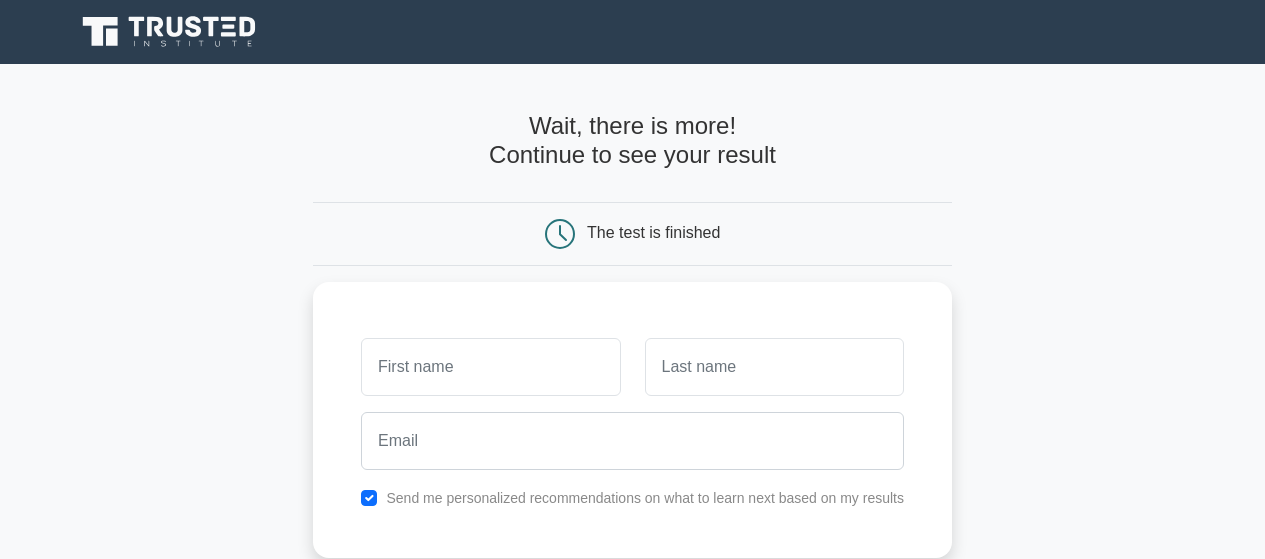 scroll, scrollTop: 81, scrollLeft: 0, axis: vertical 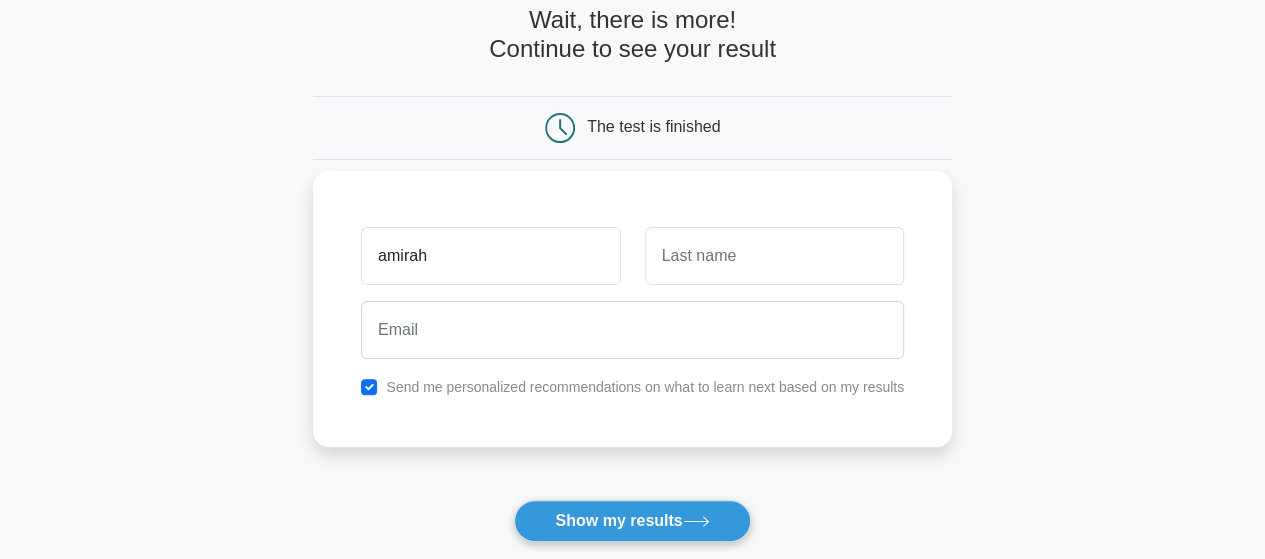 type on "amirah" 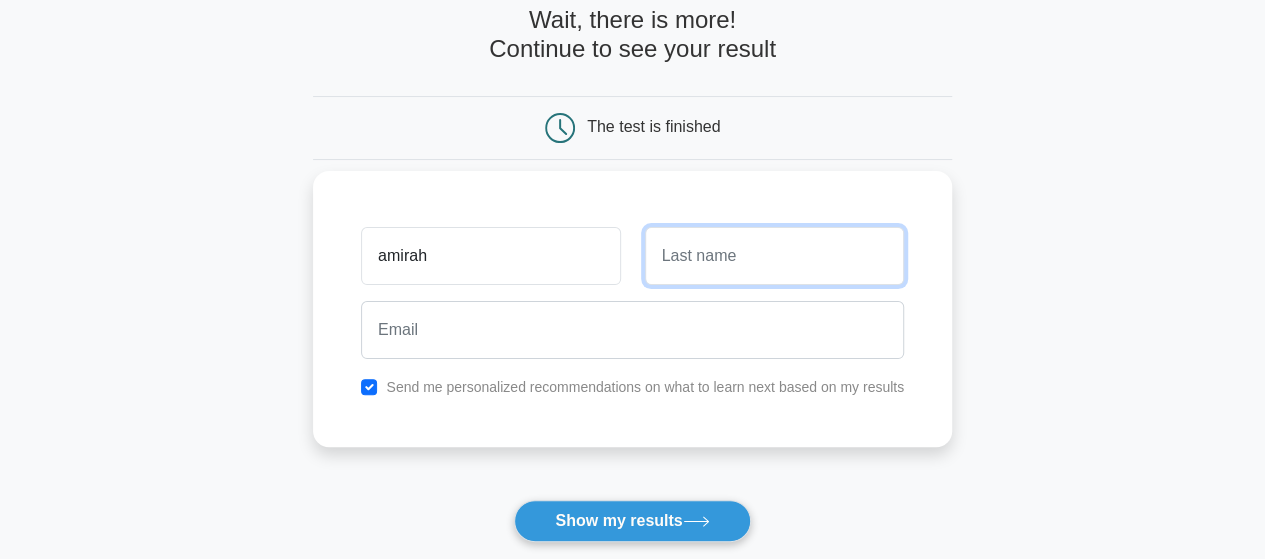 click at bounding box center (774, 256) 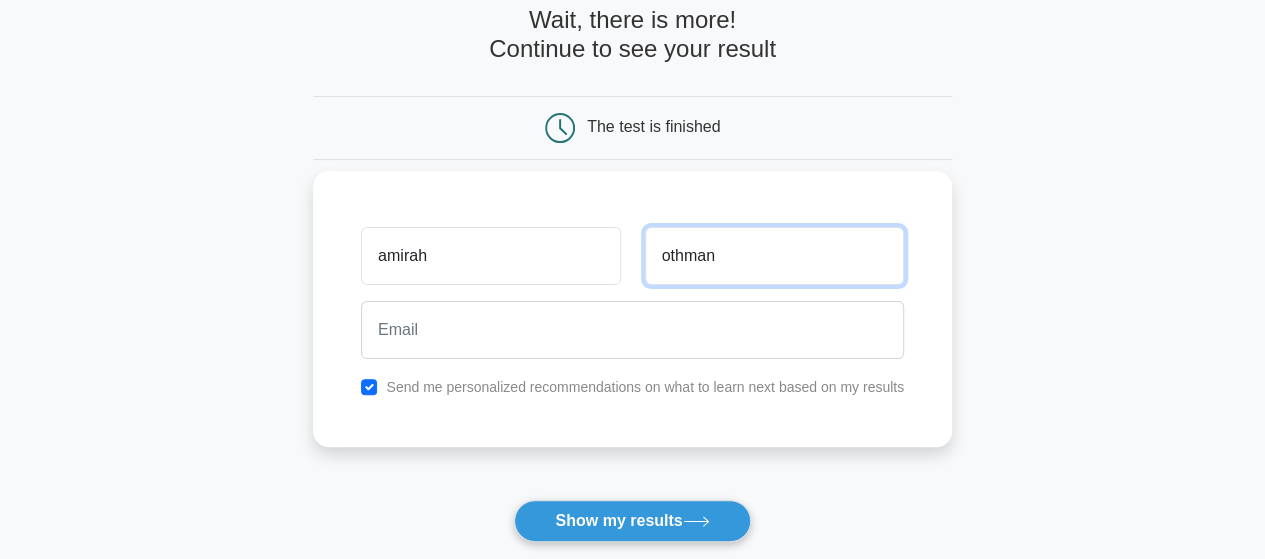 type on "othman" 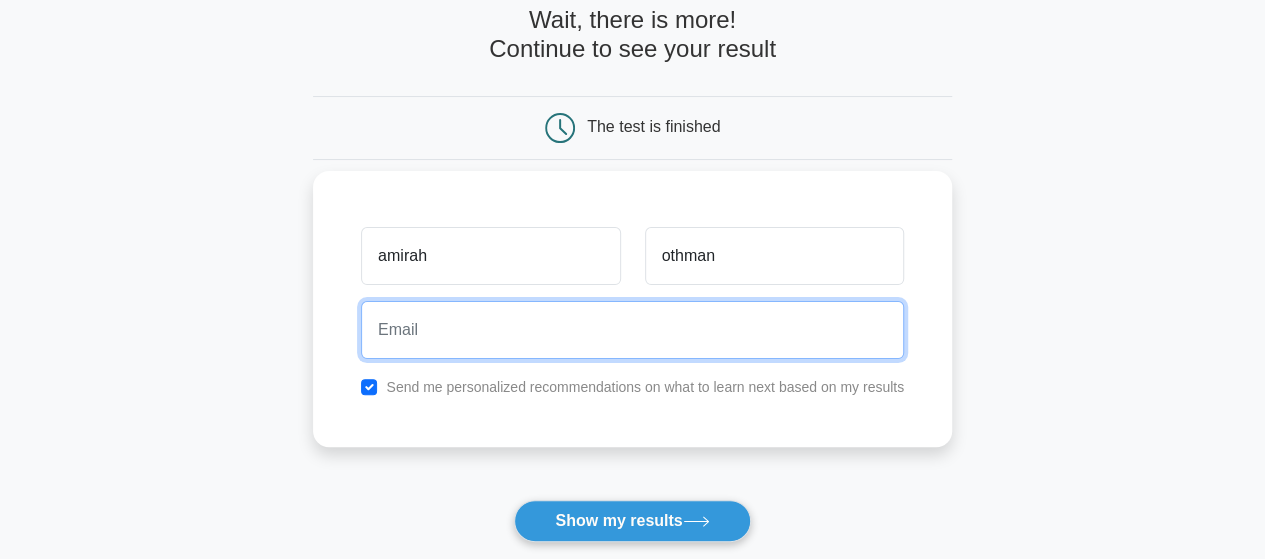 click at bounding box center (632, 330) 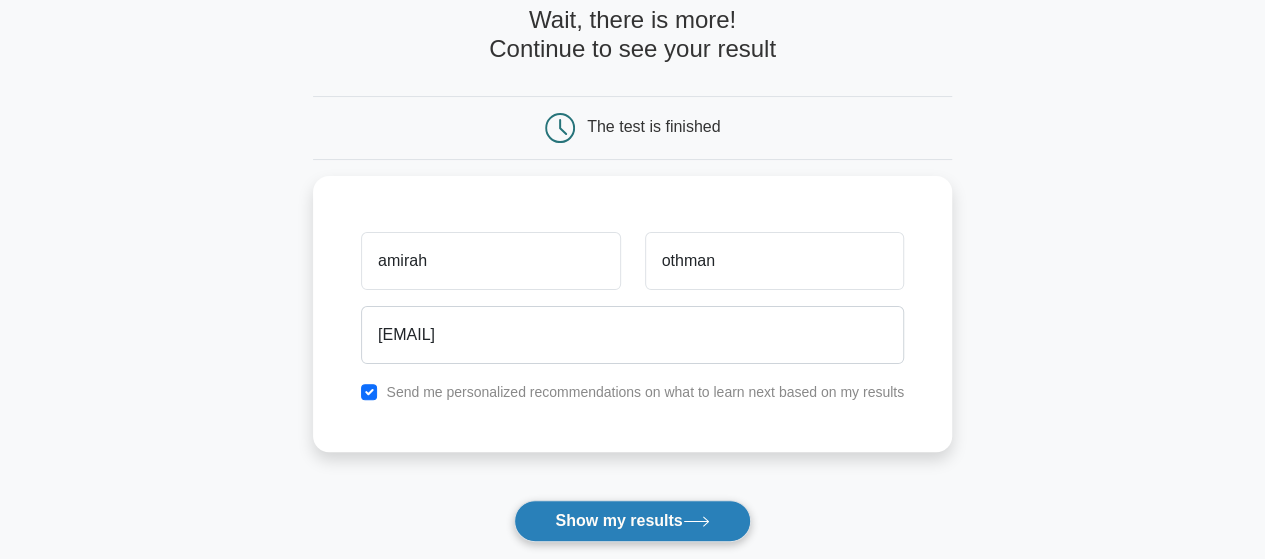 click on "Show my results" at bounding box center (632, 521) 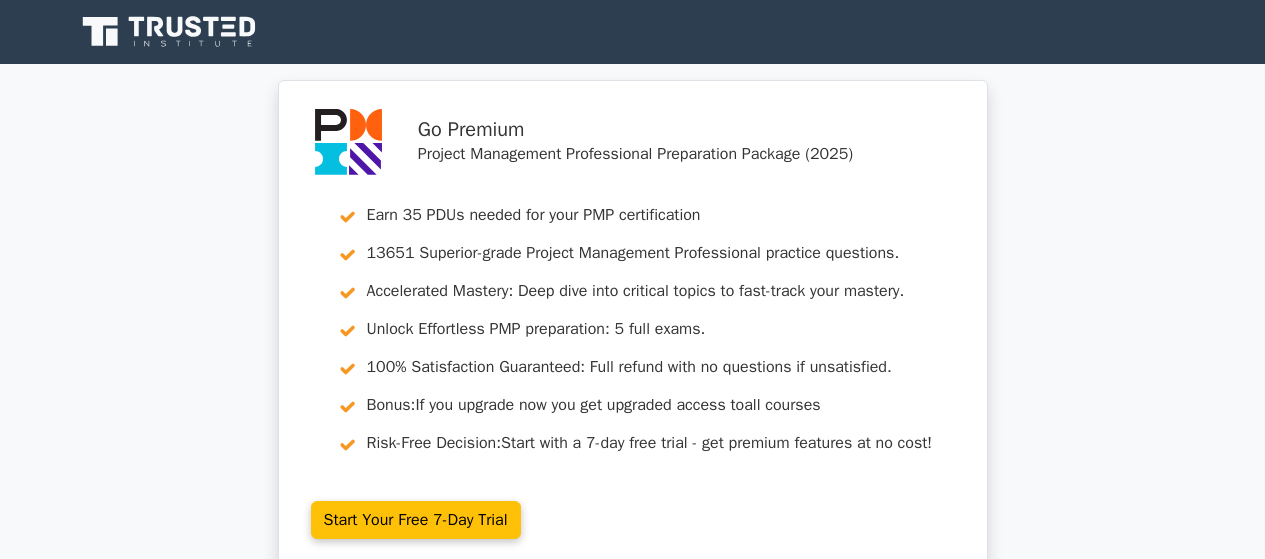 scroll, scrollTop: 0, scrollLeft: 0, axis: both 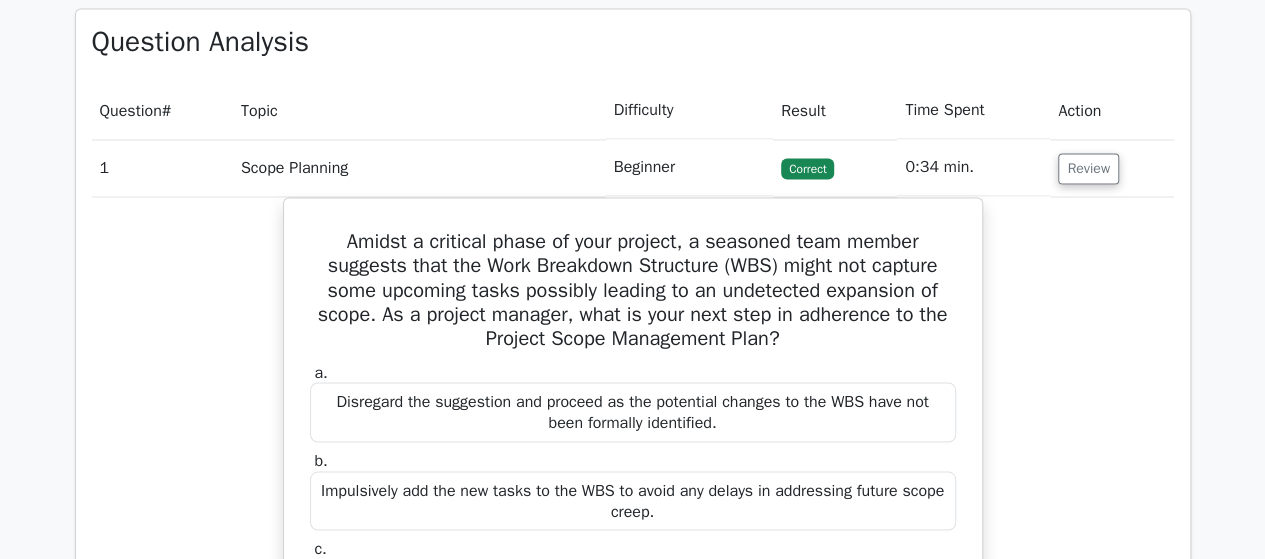 click on "c.
Instantly call for a halt on all project activities until the scope baseline is meticulously reviewed." at bounding box center (633, 578) 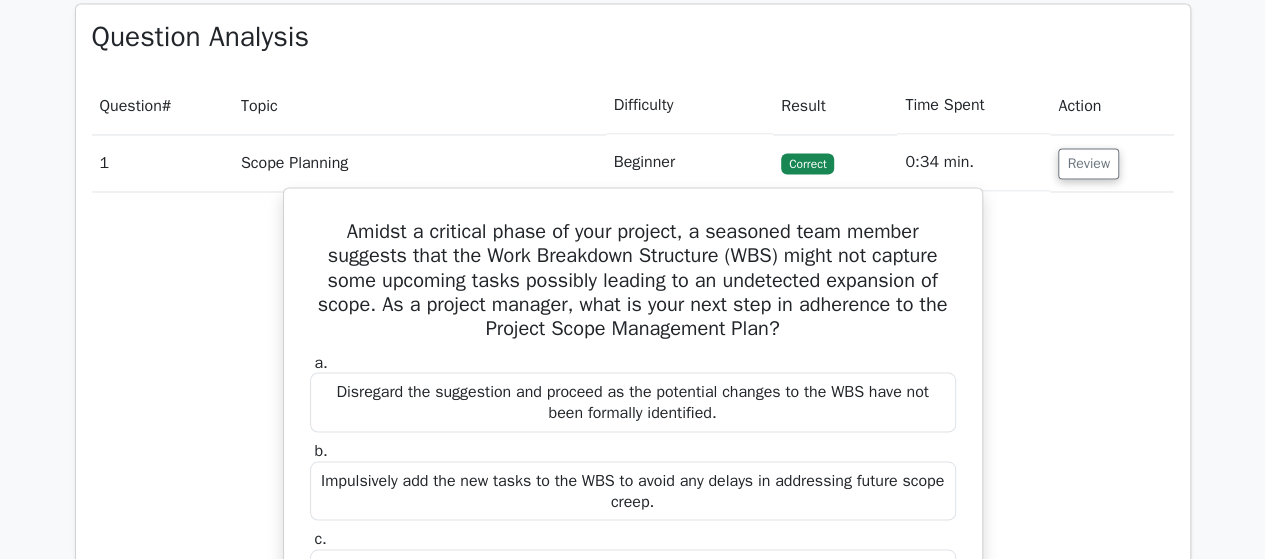 drag, startPoint x: 0, startPoint y: 0, endPoint x: 600, endPoint y: 531, distance: 801.2247 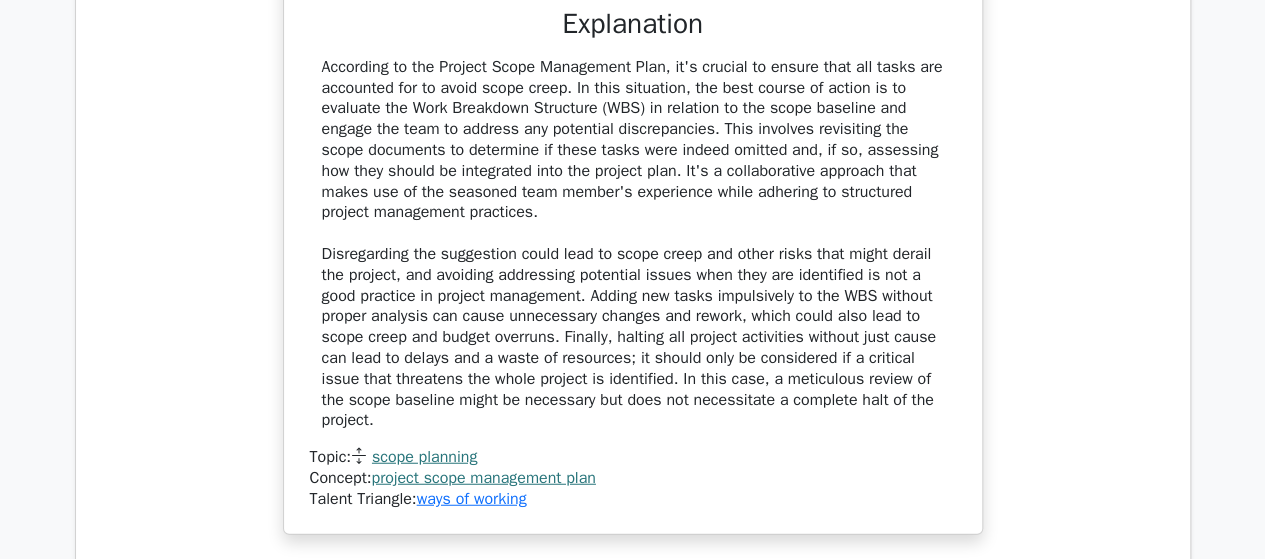 scroll, scrollTop: 2325, scrollLeft: 0, axis: vertical 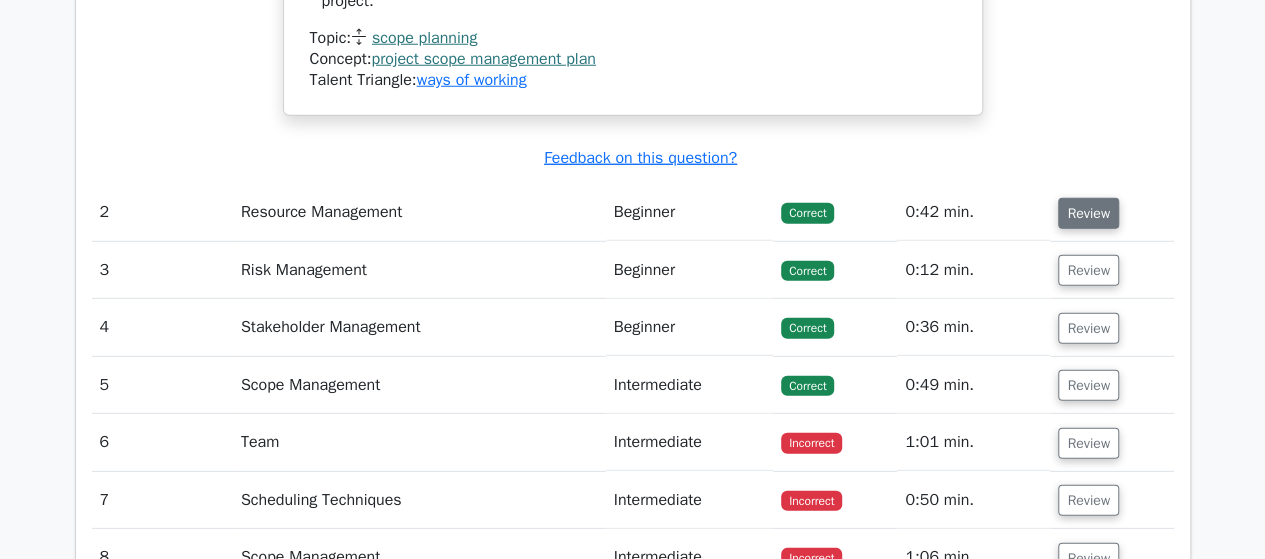 click on "Review" at bounding box center [1088, 213] 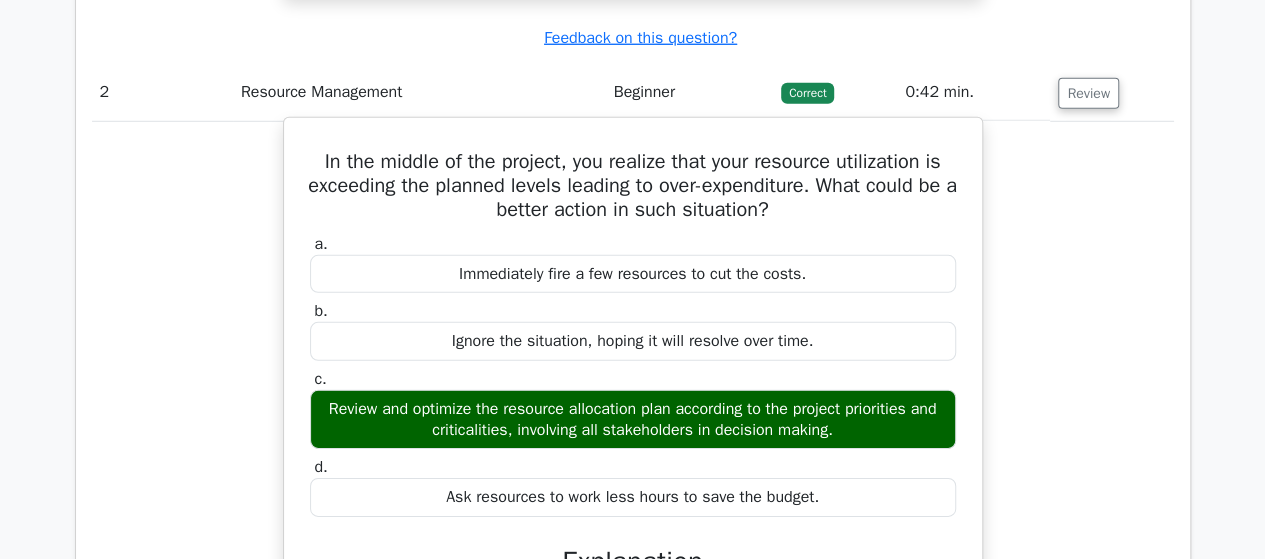 scroll, scrollTop: 2875, scrollLeft: 0, axis: vertical 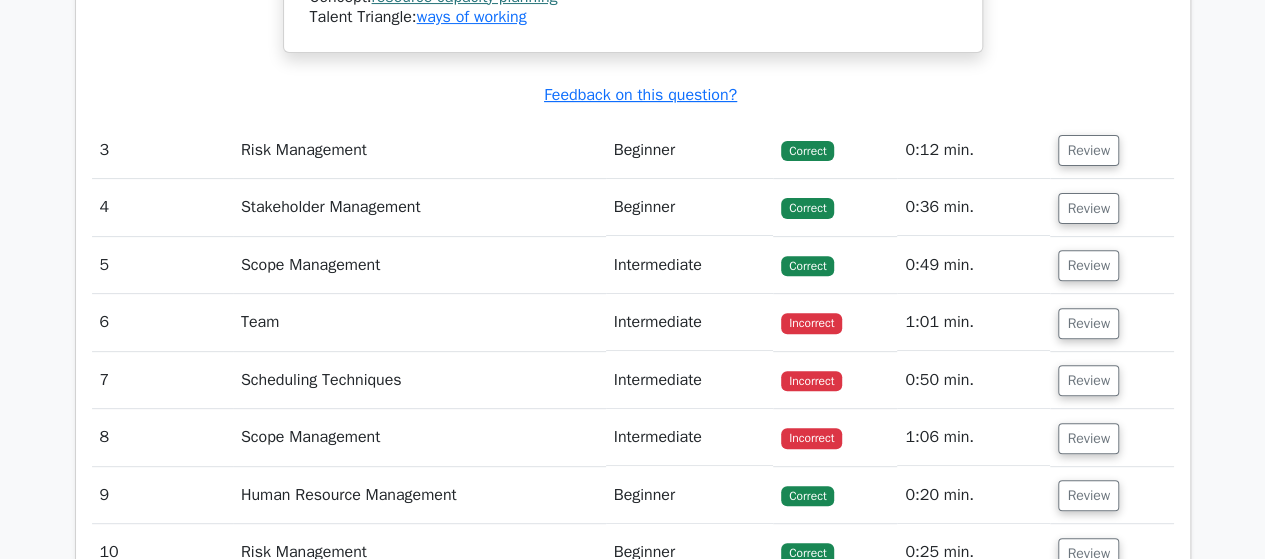 click on "Risk Management" at bounding box center (419, 150) 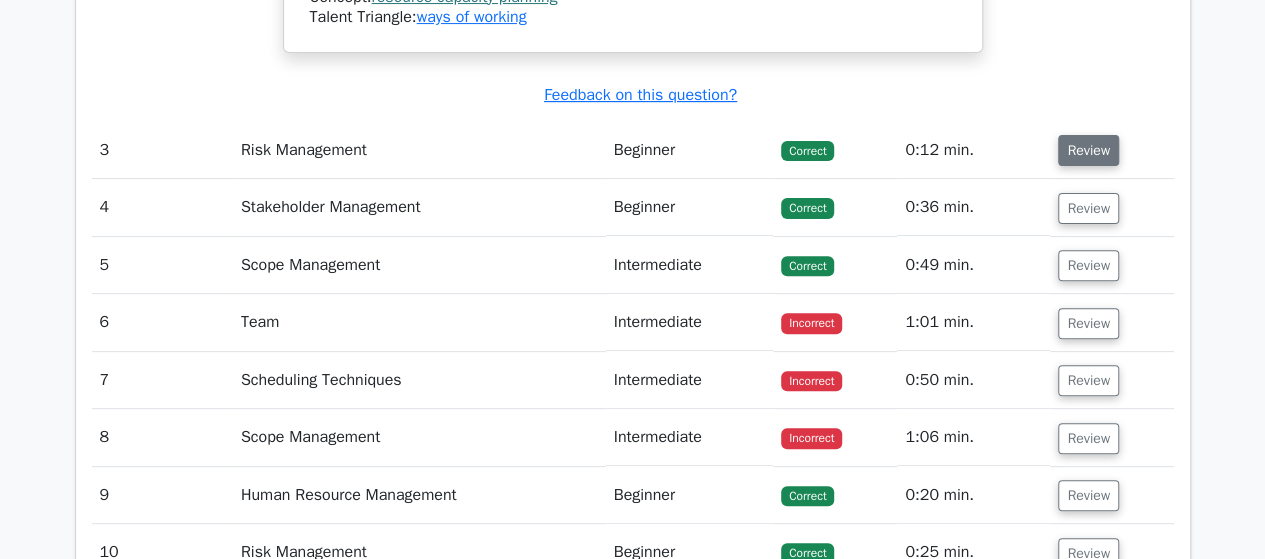 click on "Review" at bounding box center [1088, 150] 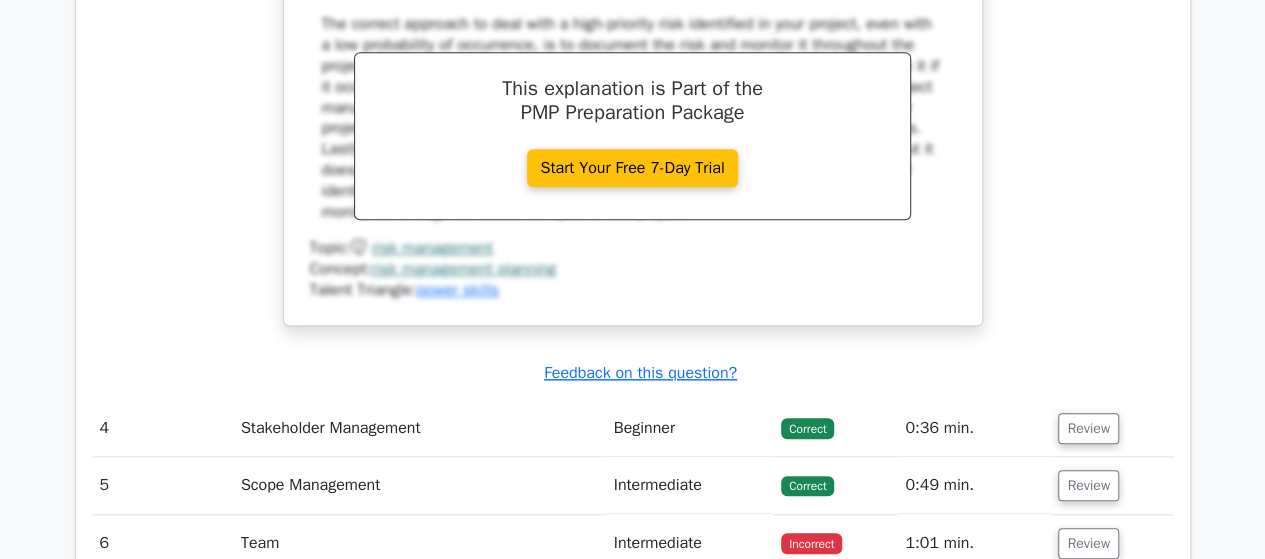 scroll, scrollTop: 4617, scrollLeft: 0, axis: vertical 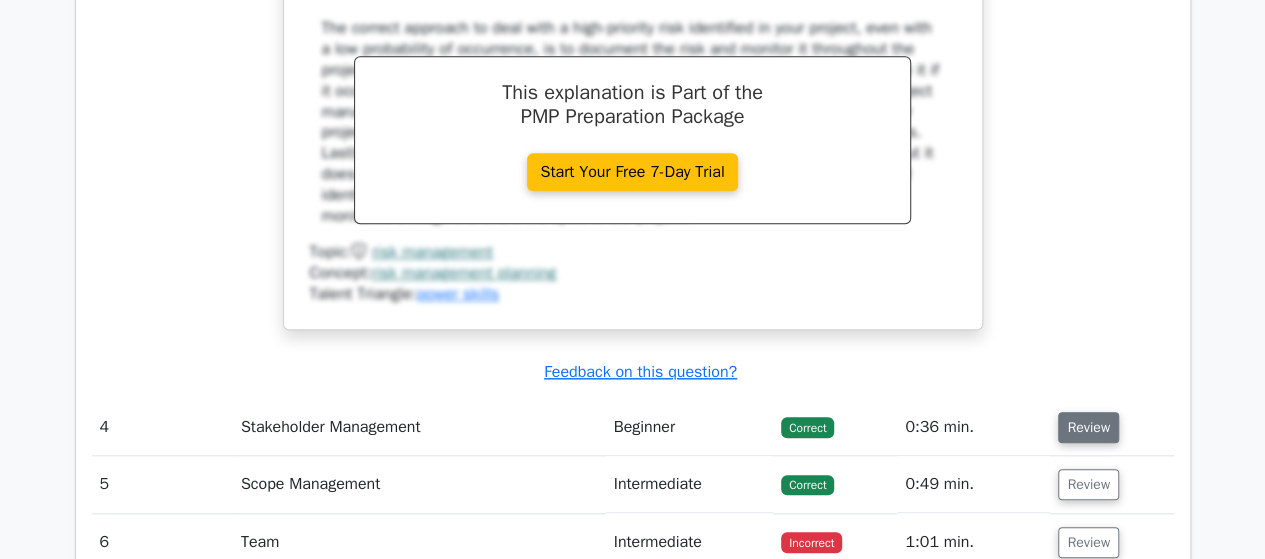 click on "Review" at bounding box center (1088, 427) 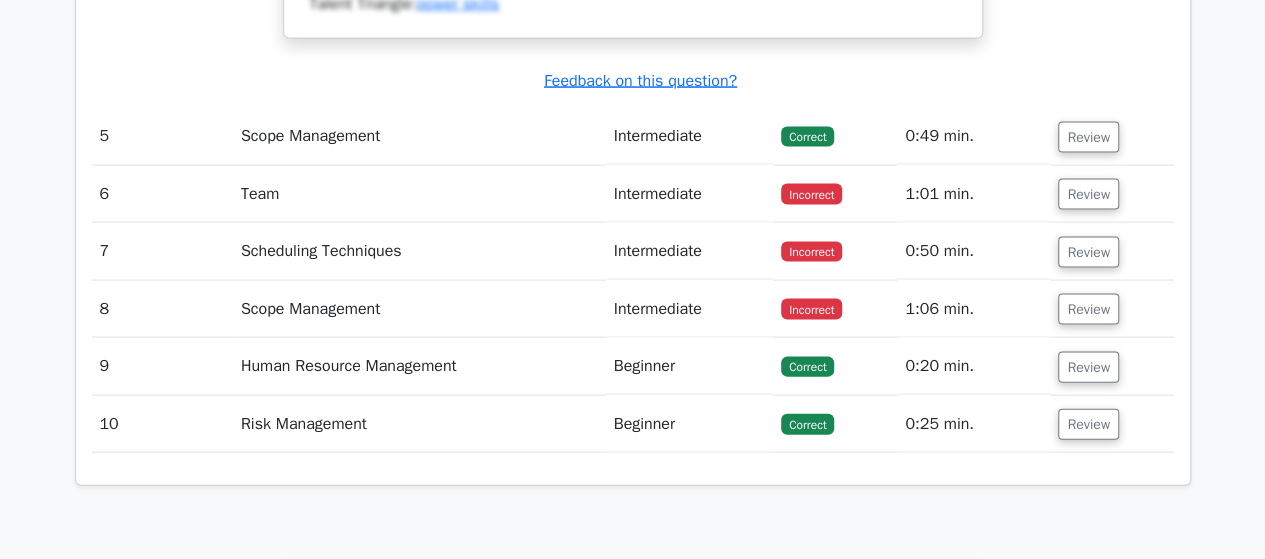 scroll, scrollTop: 5799, scrollLeft: 0, axis: vertical 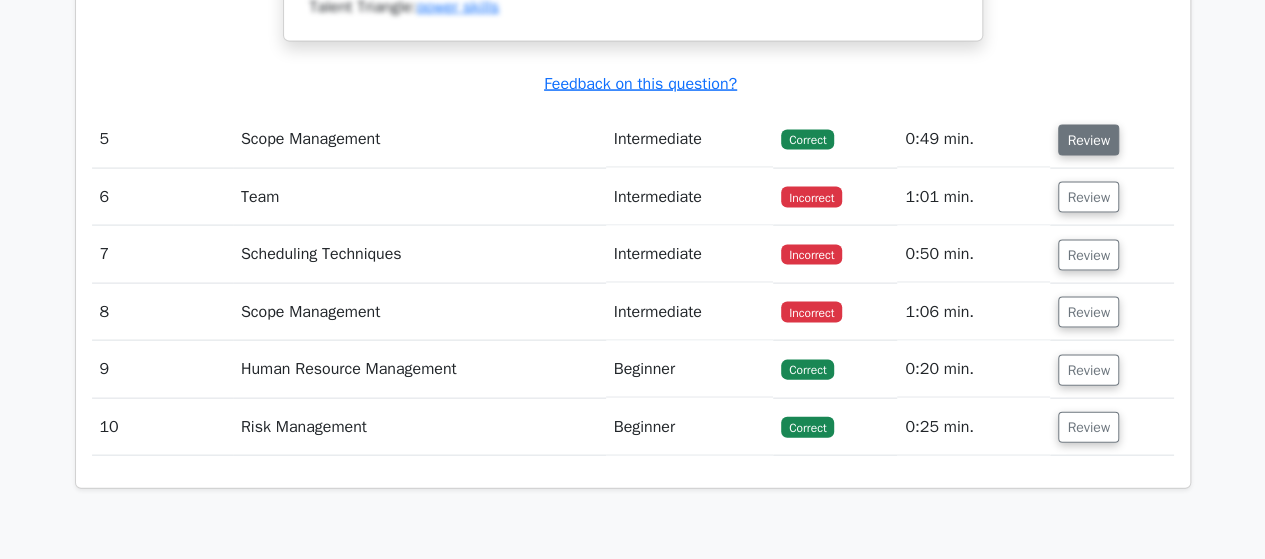 click on "Review" at bounding box center (1088, 140) 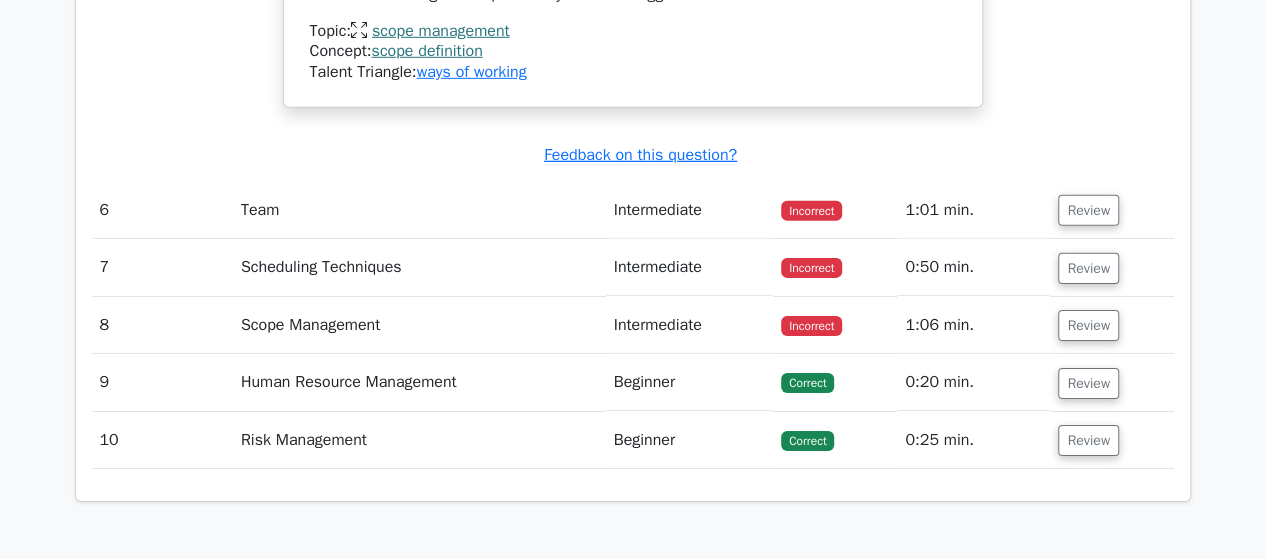 scroll, scrollTop: 6856, scrollLeft: 0, axis: vertical 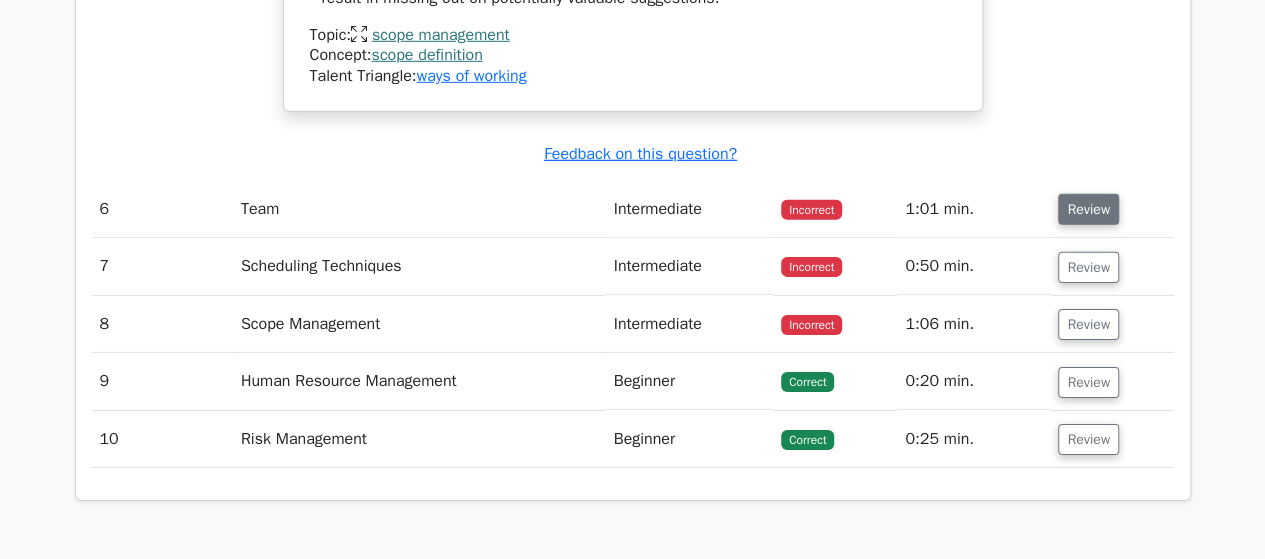 click on "Review" at bounding box center [1088, 209] 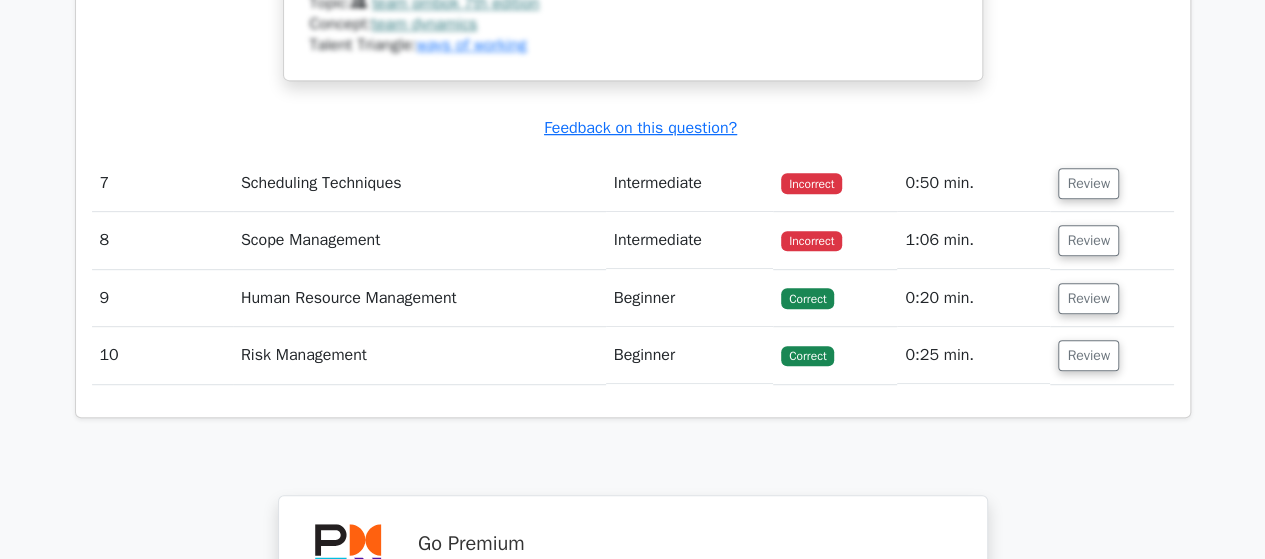 scroll, scrollTop: 7991, scrollLeft: 0, axis: vertical 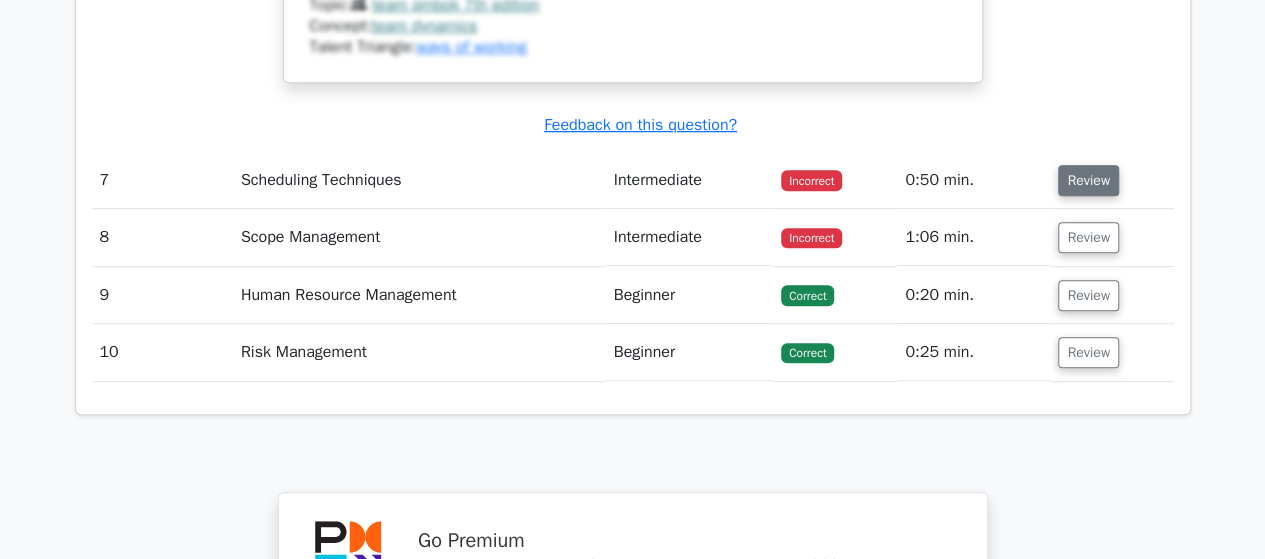 click on "Review" at bounding box center [1088, 180] 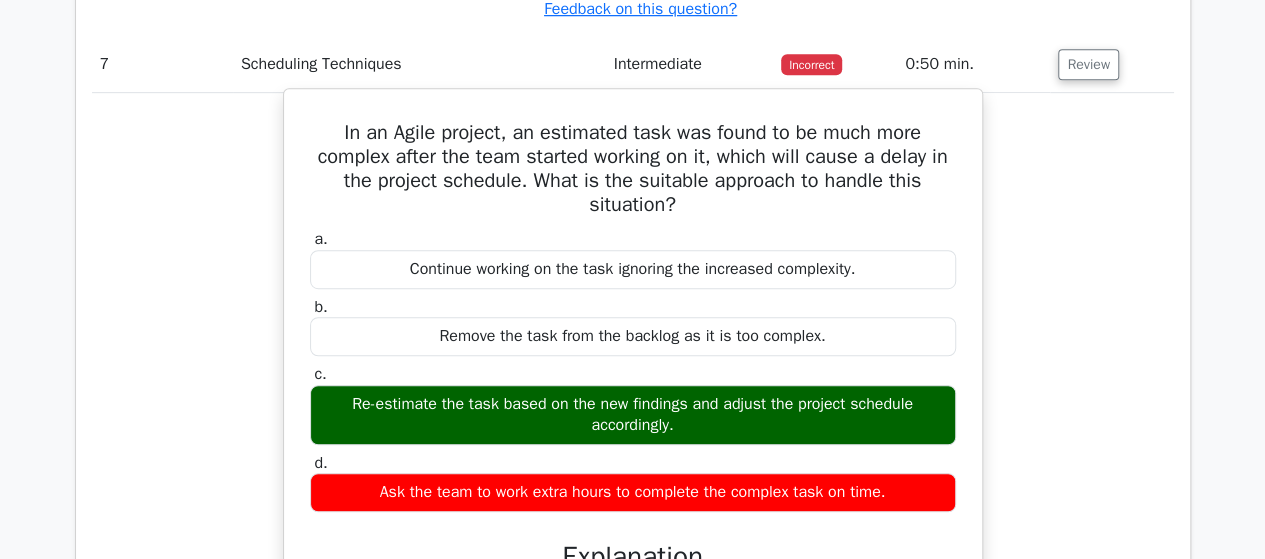 scroll, scrollTop: 8109, scrollLeft: 0, axis: vertical 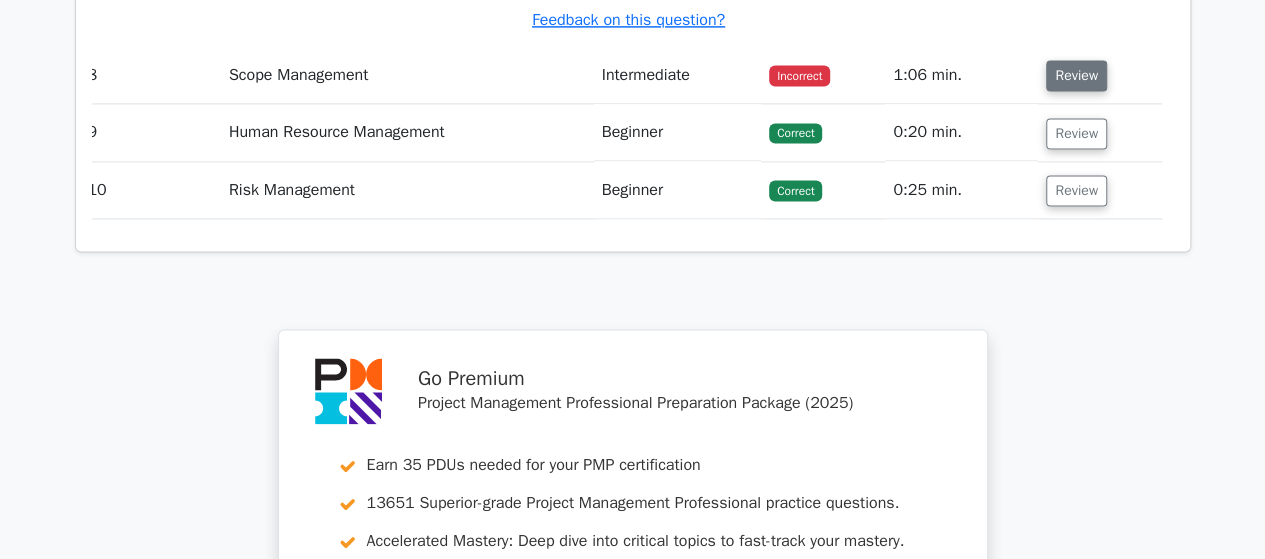 click on "Review" at bounding box center (1076, 75) 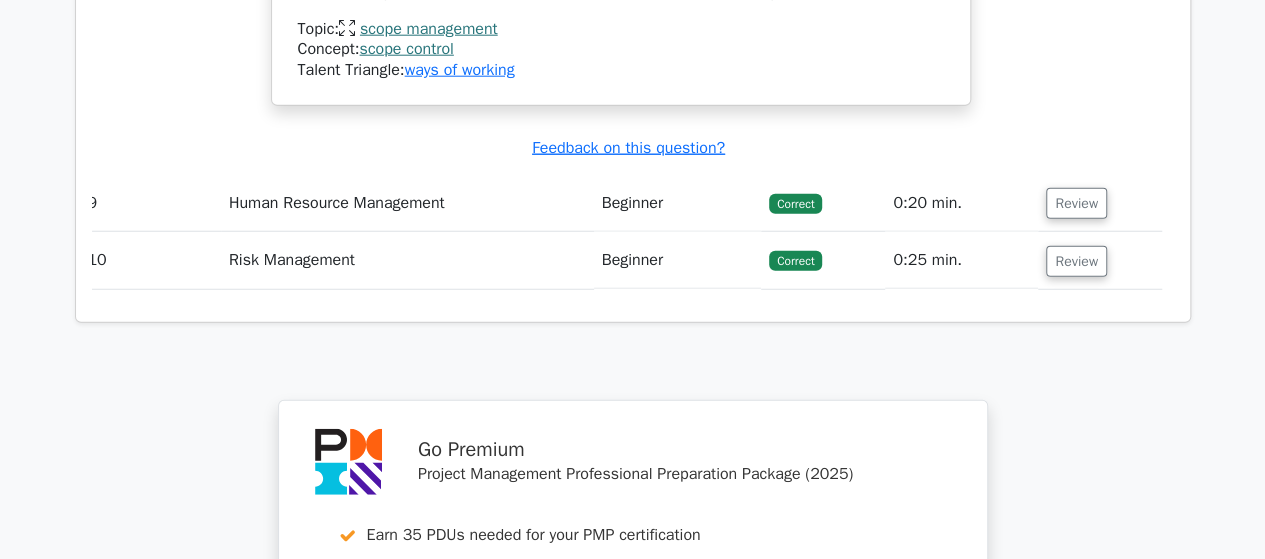 scroll, scrollTop: 10144, scrollLeft: 0, axis: vertical 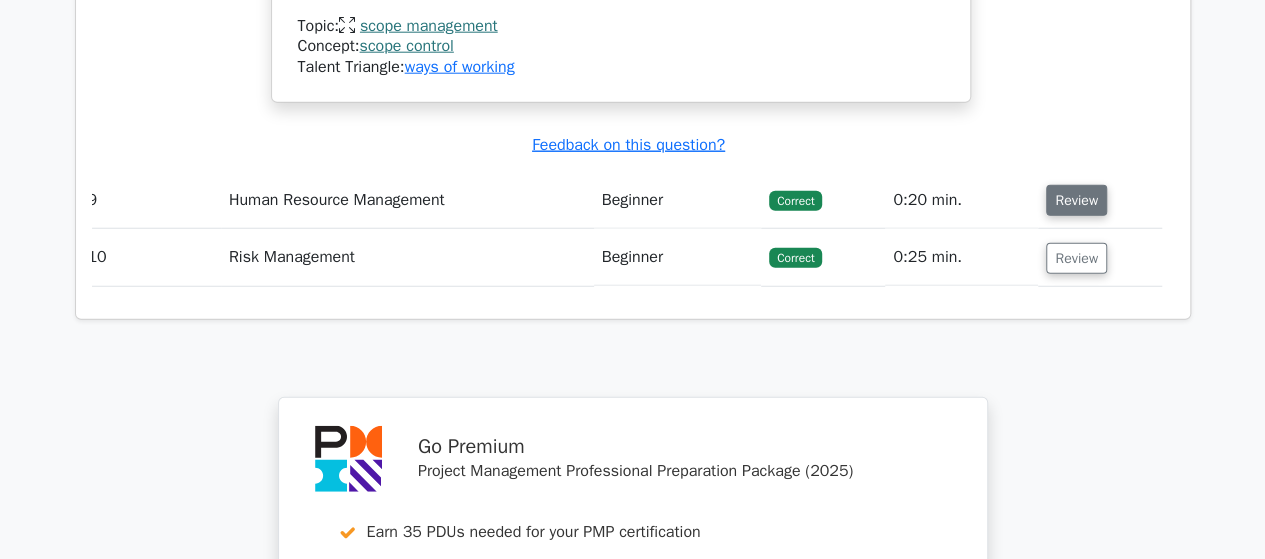 click on "Review" at bounding box center [1076, 200] 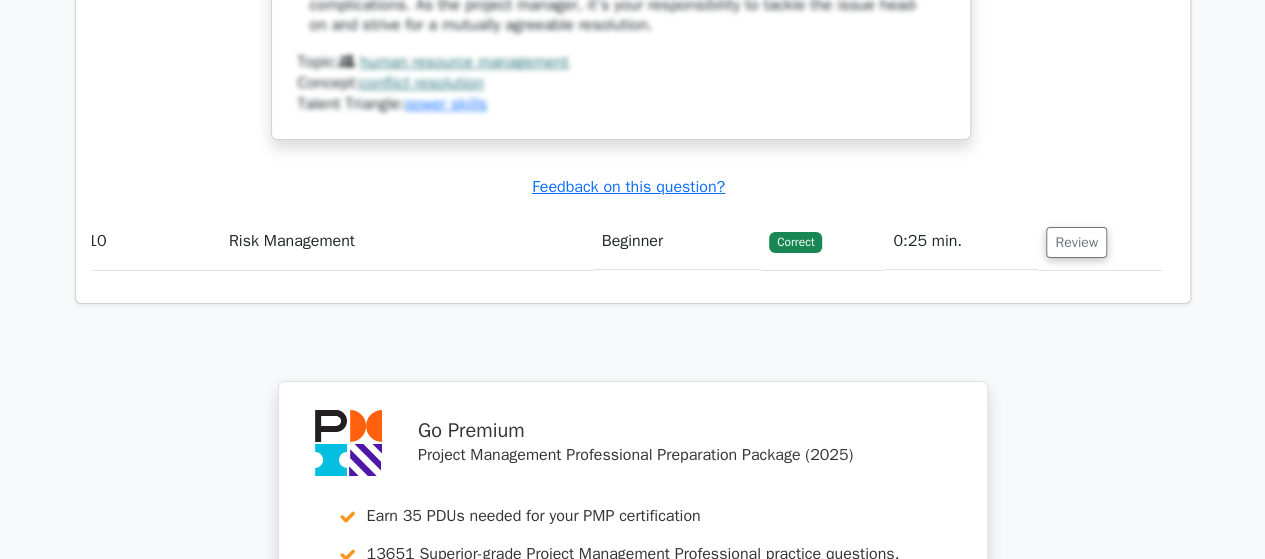 scroll, scrollTop: 11138, scrollLeft: 0, axis: vertical 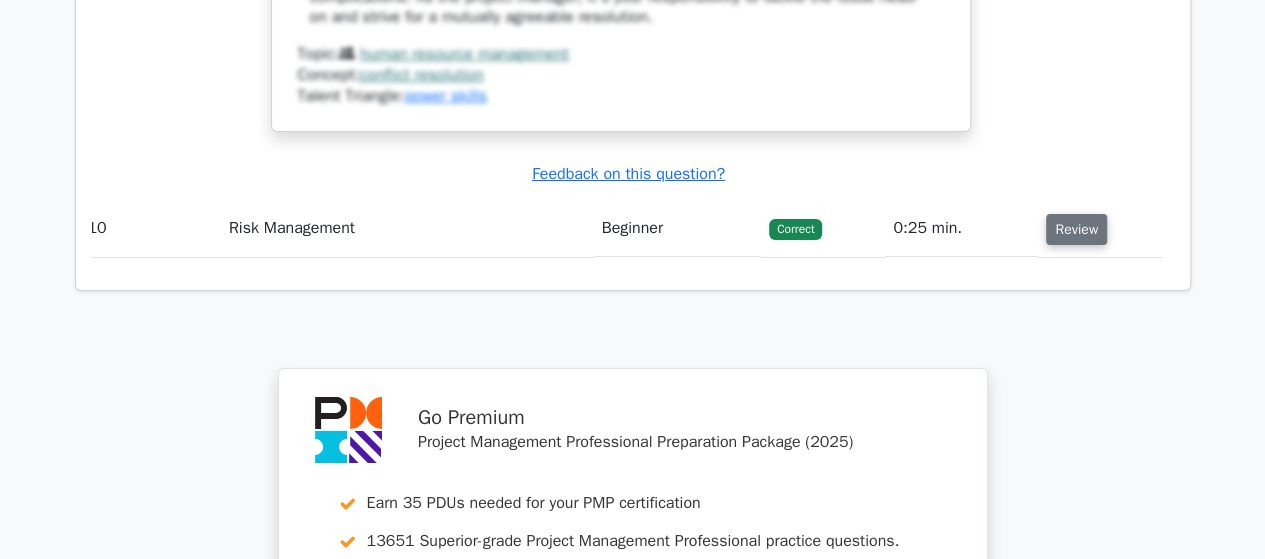 click on "Review" at bounding box center [1076, 229] 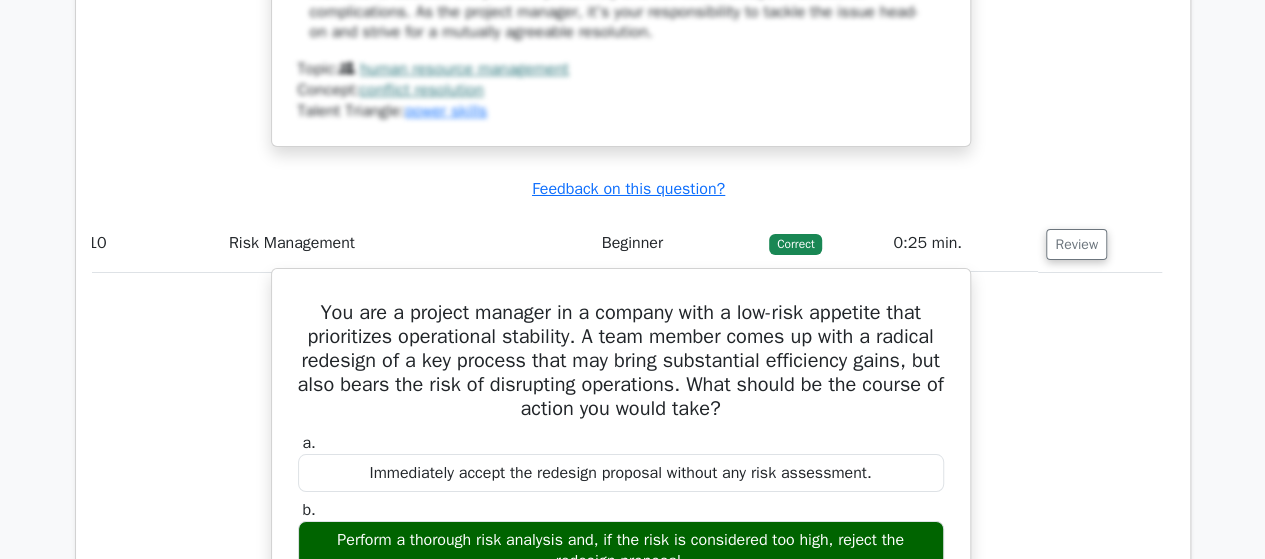 scroll, scrollTop: 11122, scrollLeft: 0, axis: vertical 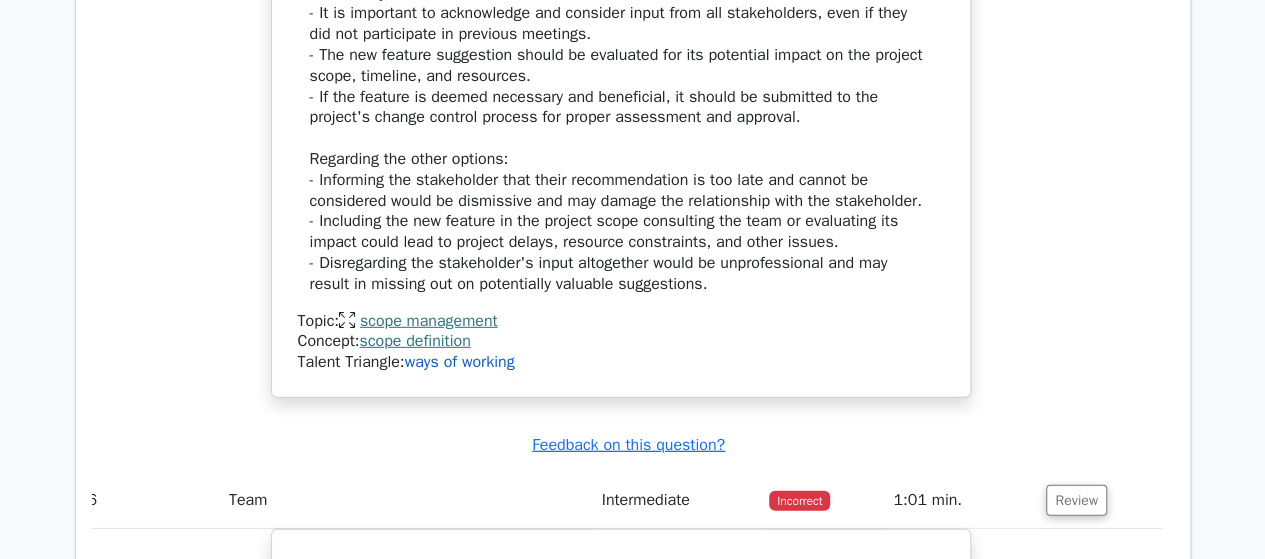 click on "ways of working" at bounding box center (460, 362) 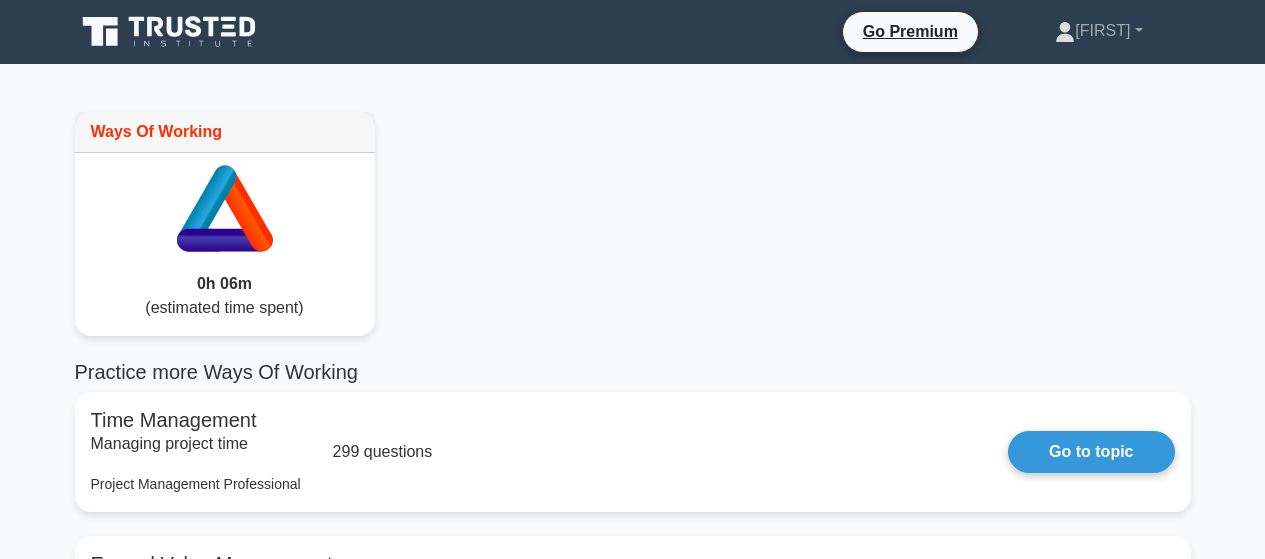 scroll, scrollTop: 0, scrollLeft: 0, axis: both 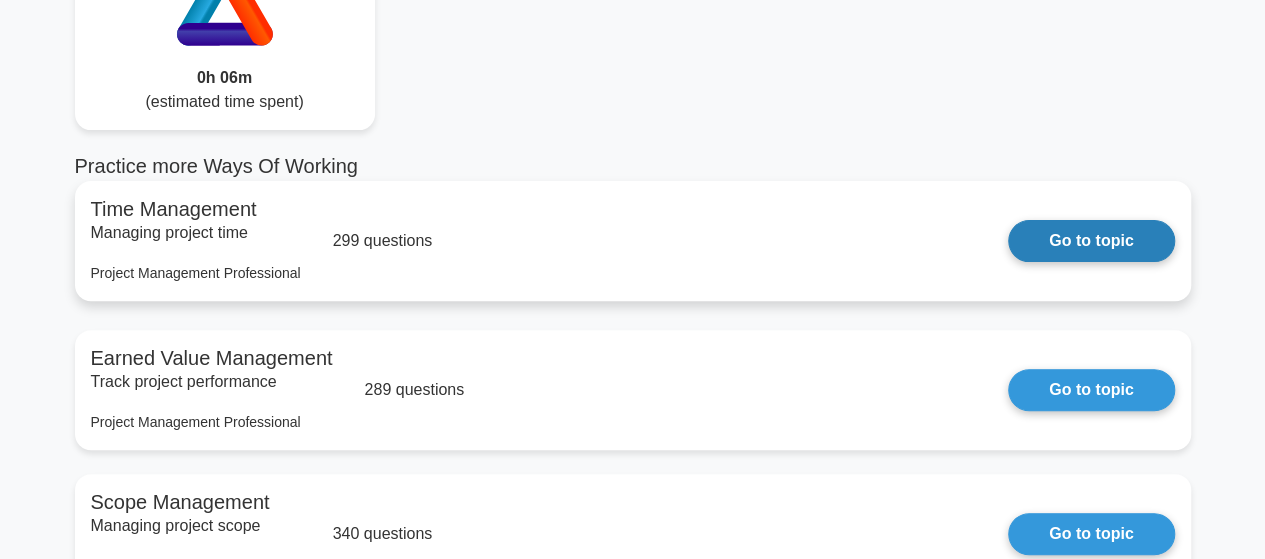 click on "Go to
topic" at bounding box center [1091, 241] 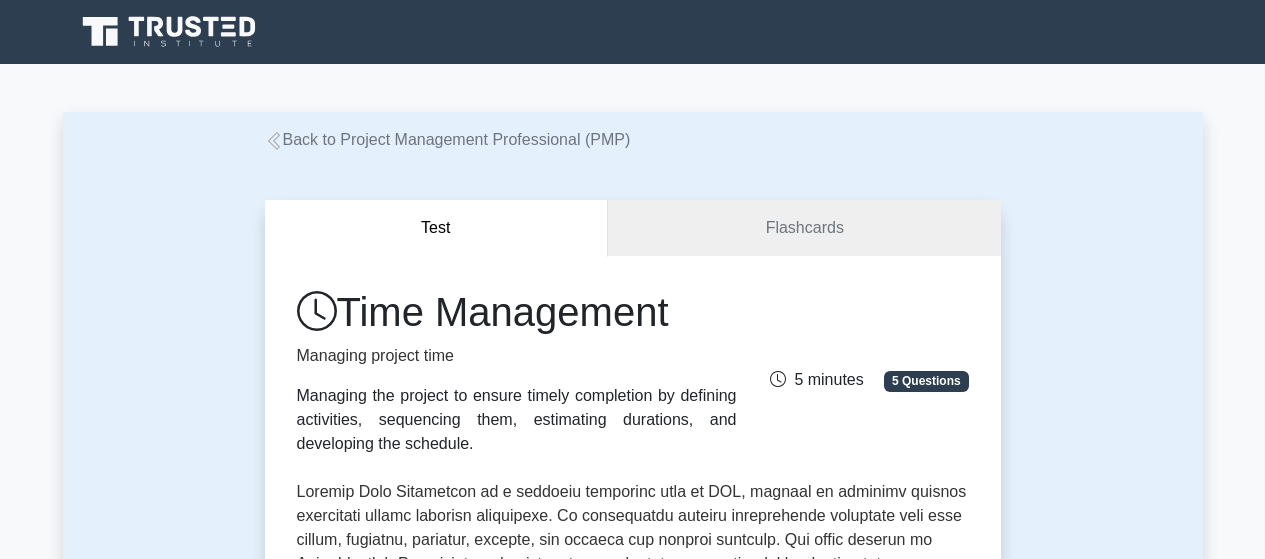 scroll, scrollTop: 0, scrollLeft: 0, axis: both 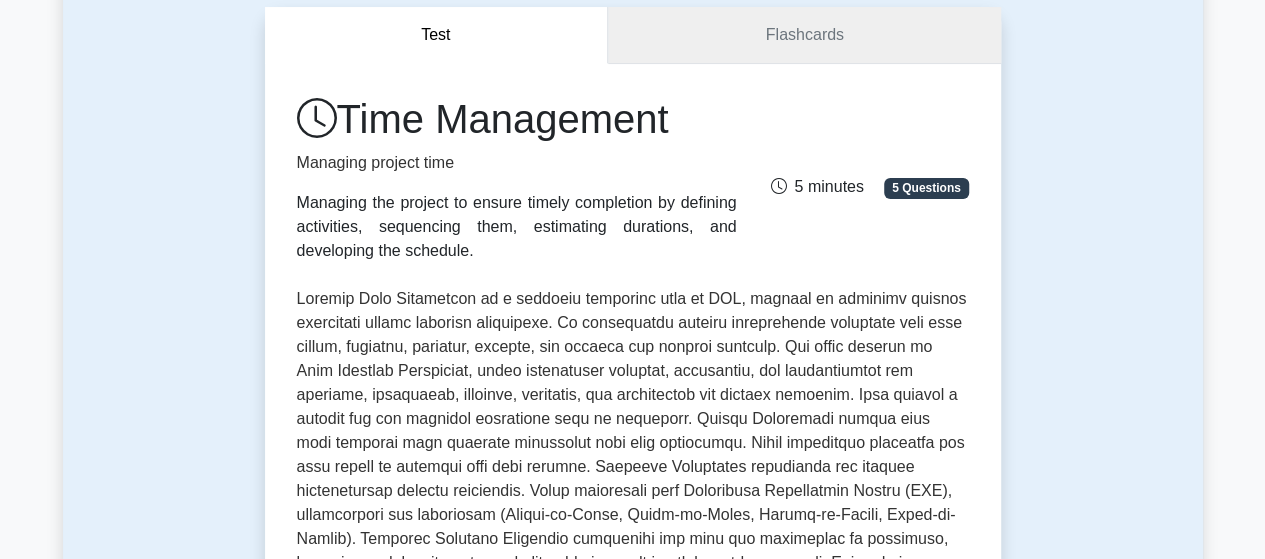 click on "Flashcards" at bounding box center [804, 35] 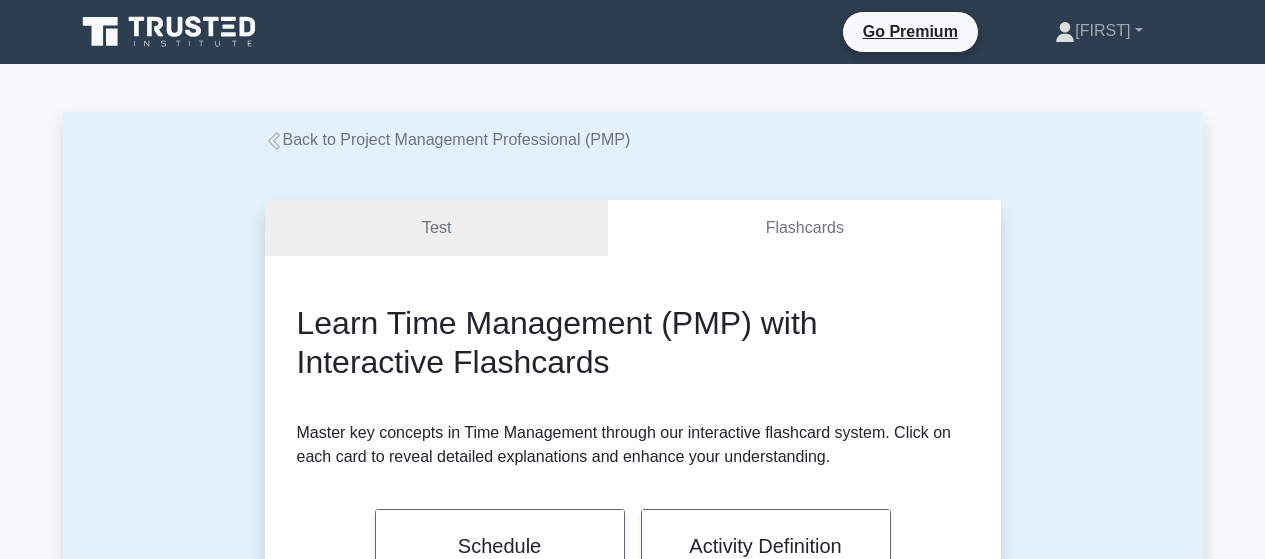 scroll, scrollTop: 0, scrollLeft: 0, axis: both 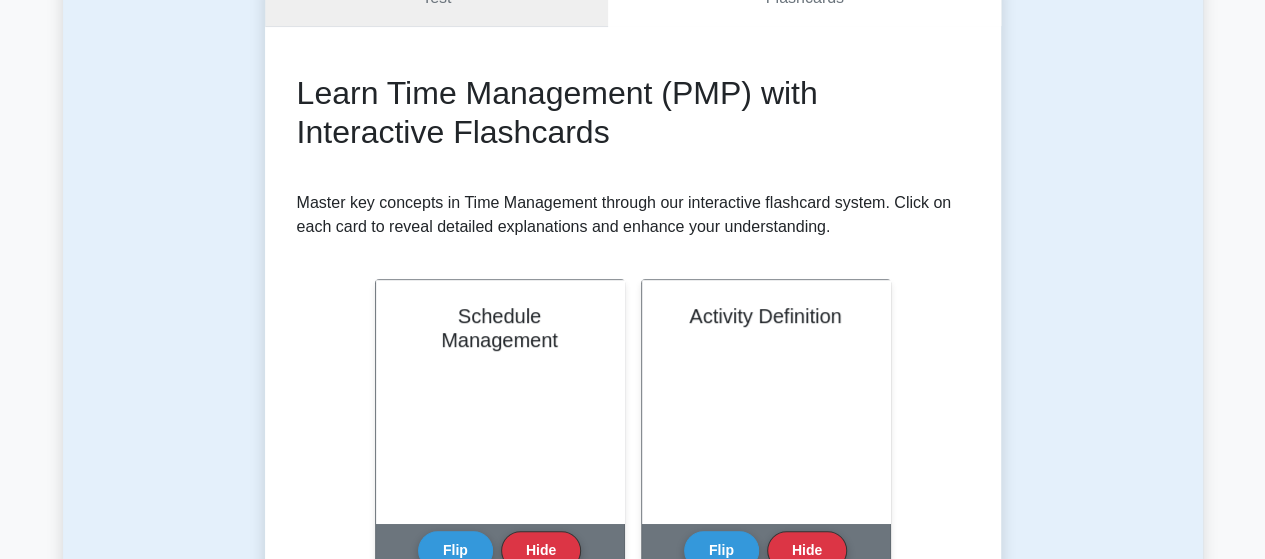 click on "Test" at bounding box center (437, -2) 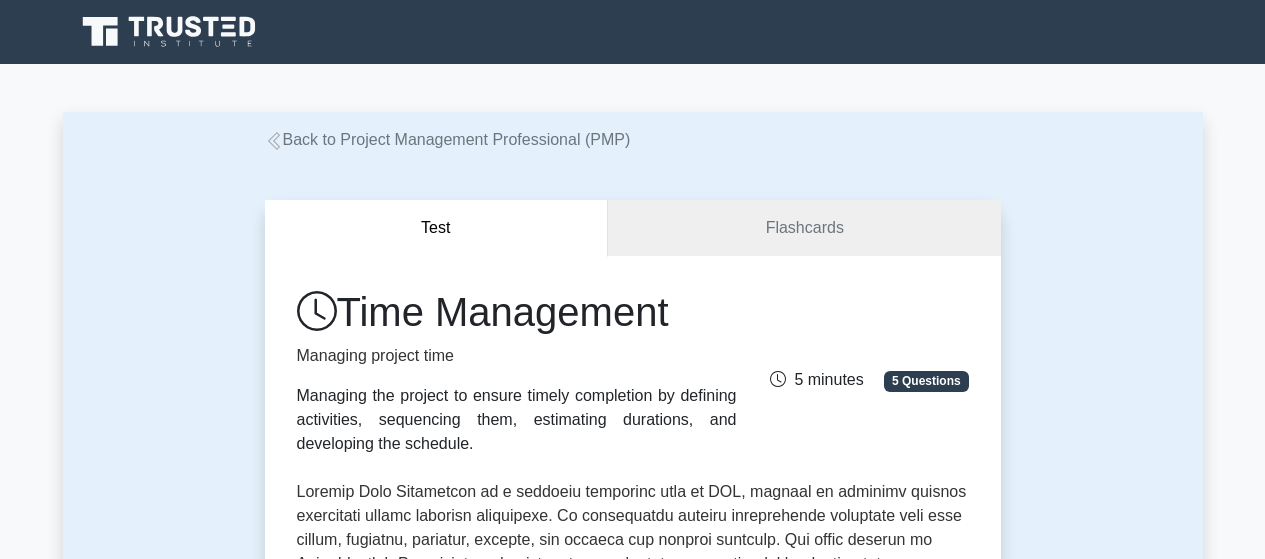 scroll, scrollTop: 0, scrollLeft: 0, axis: both 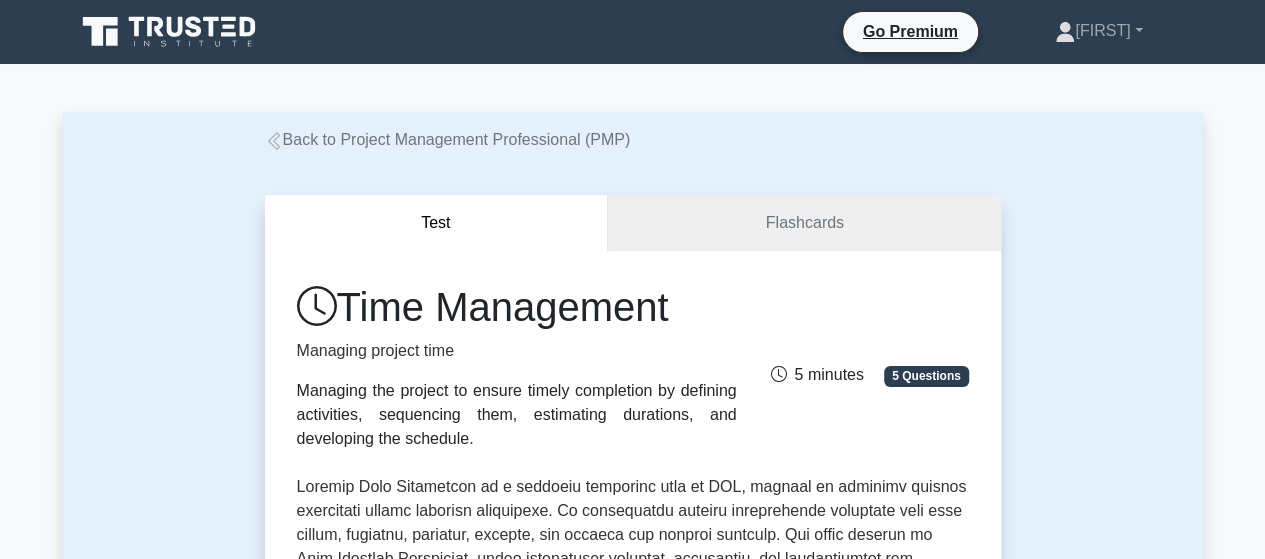 click on "Time Management
Managing project time
Managing the project to ensure timely completion by defining activities, sequencing them, estimating durations, and developing the schedule.
[DURATION] minutes
5 Questions
Concepts covered:  Critical Path Method ,  Earned Value Management ,  Project Time Estimation ,  Schedule Development ,  ,  ,  ,  ," at bounding box center [633, 806] 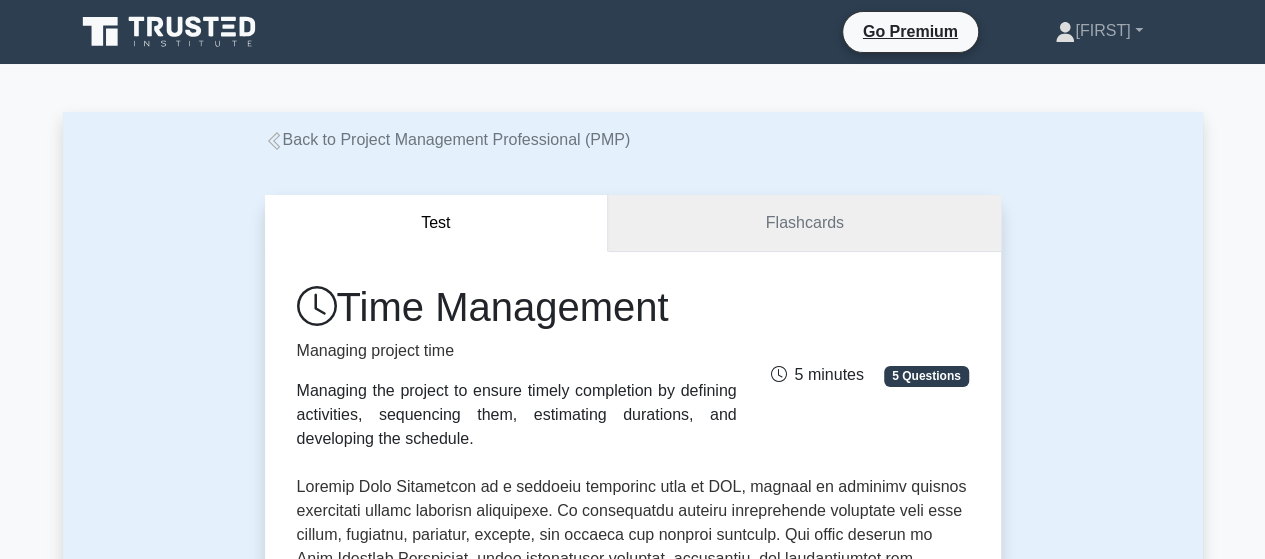 click on "Flashcards" at bounding box center (804, 223) 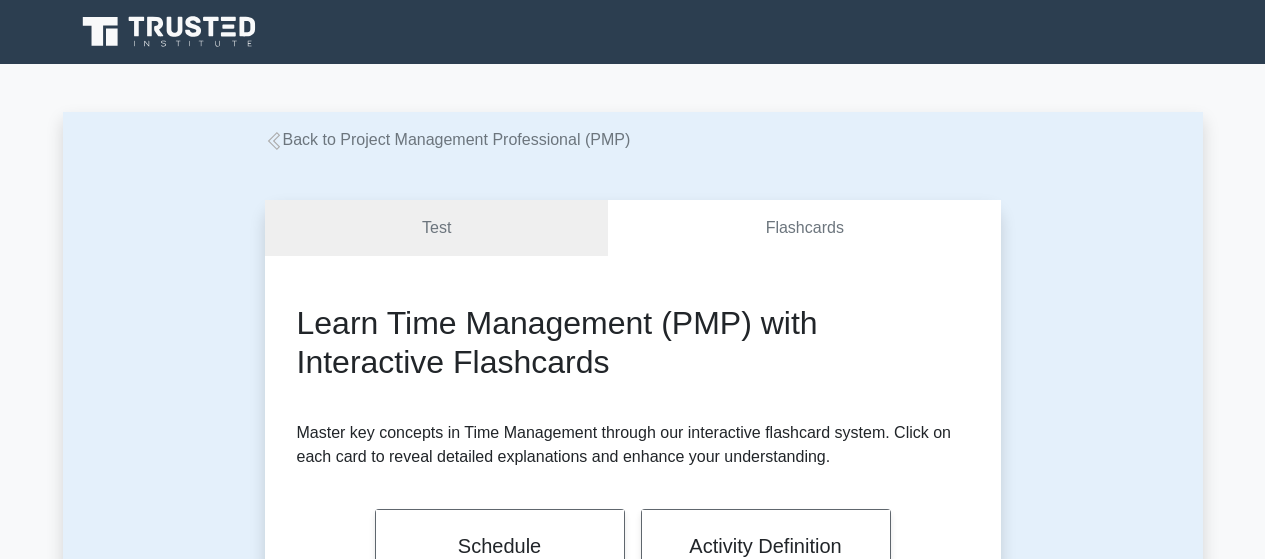 scroll, scrollTop: 0, scrollLeft: 0, axis: both 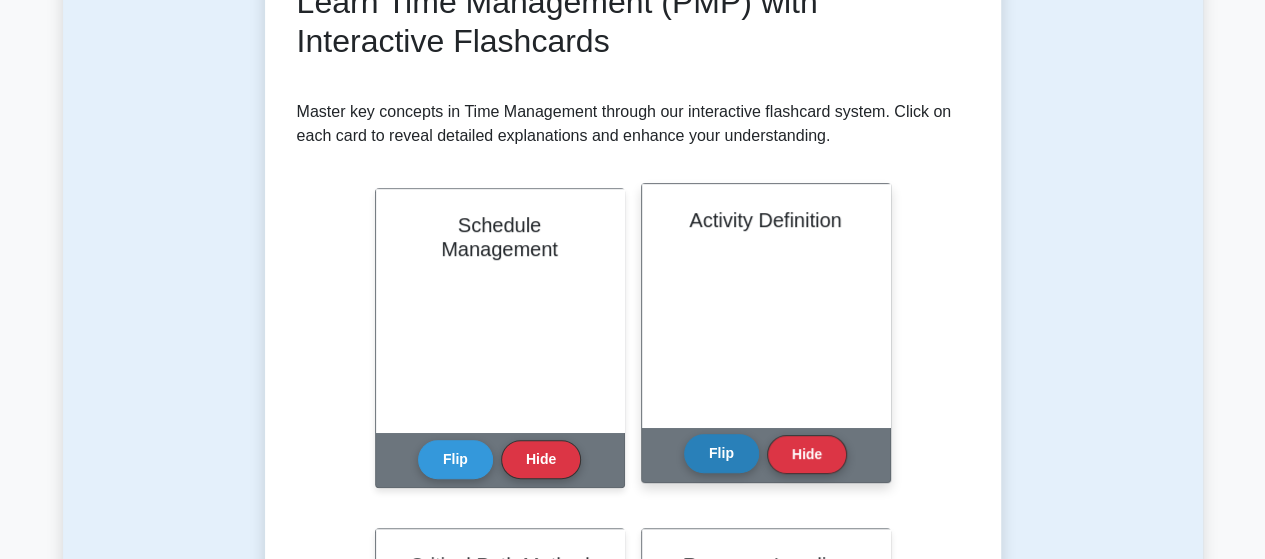 click on "Flip" at bounding box center [721, 453] 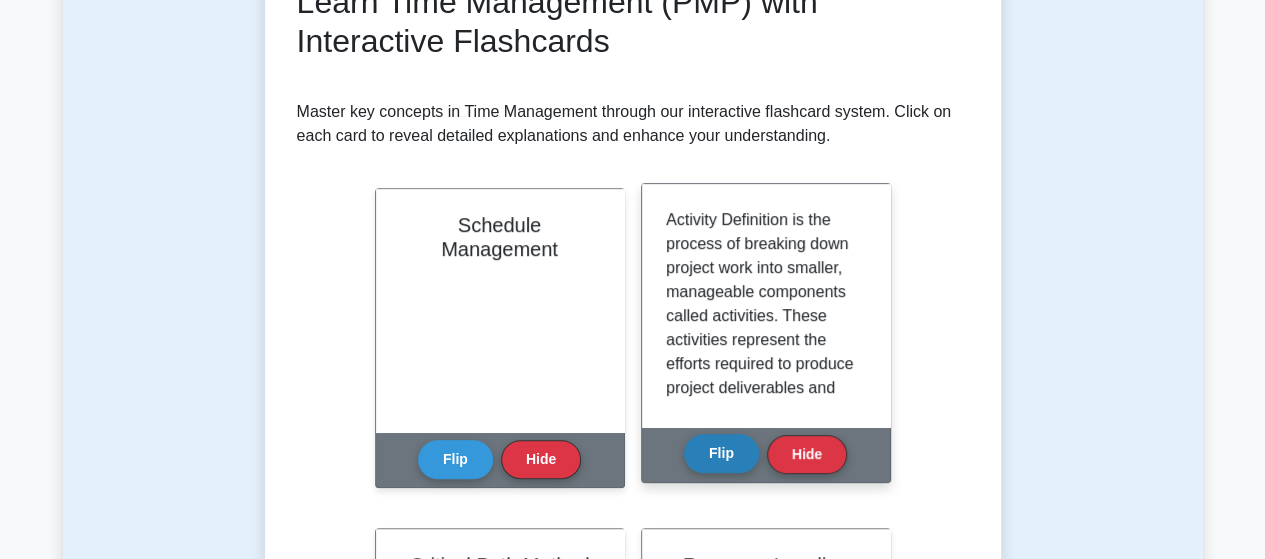 click on "Flip" at bounding box center (721, 453) 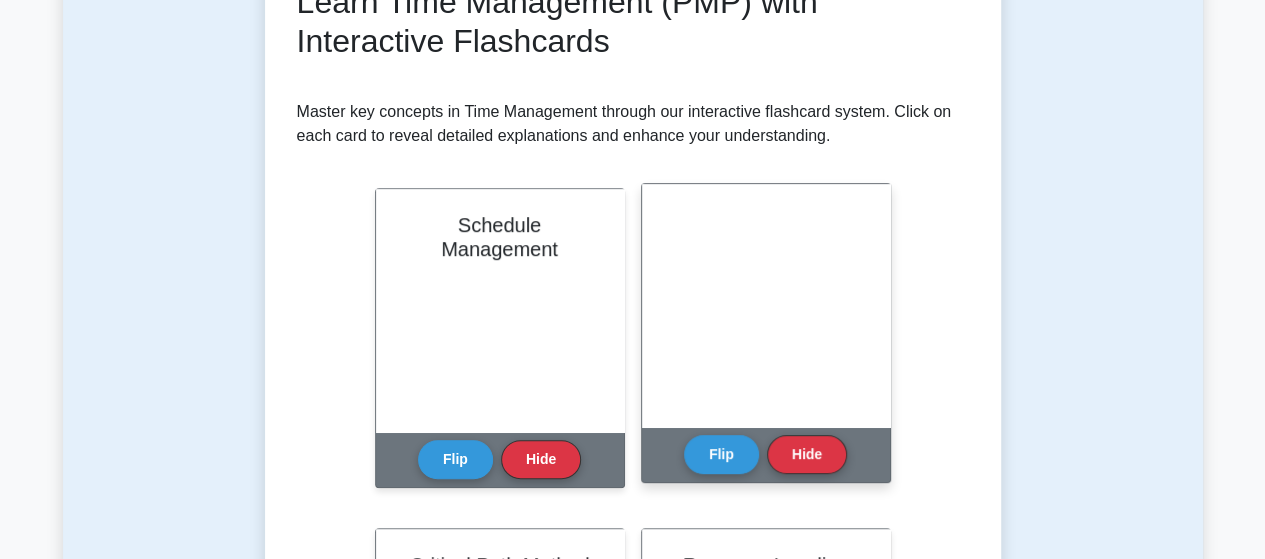 scroll, scrollTop: 340, scrollLeft: 0, axis: vertical 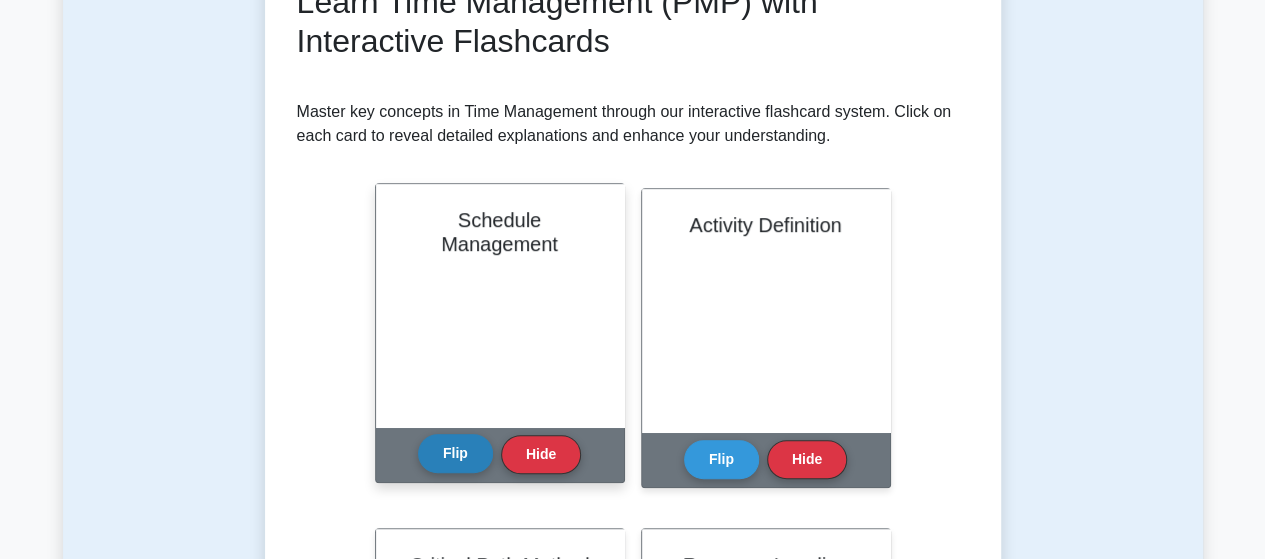 click on "Flip" at bounding box center (455, 453) 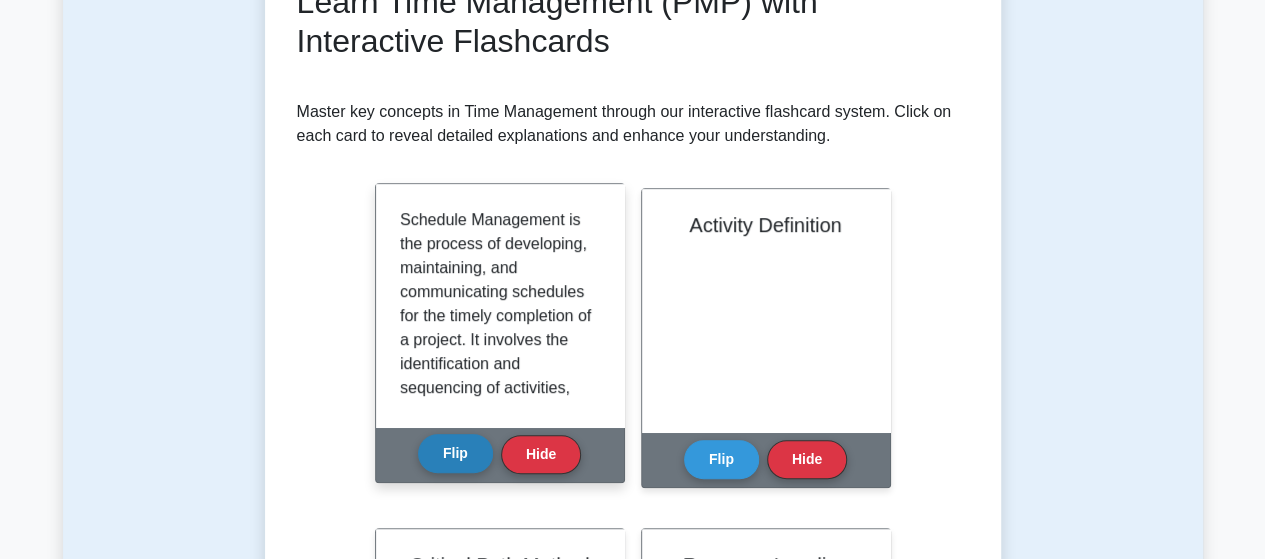 click on "Flip" at bounding box center [455, 453] 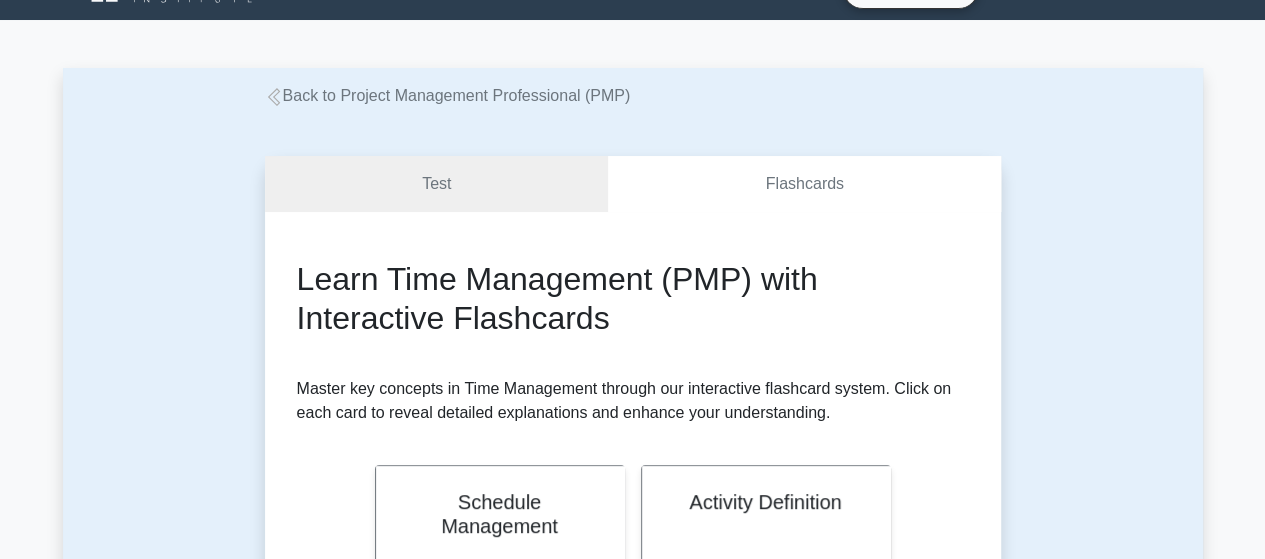 scroll, scrollTop: 0, scrollLeft: 0, axis: both 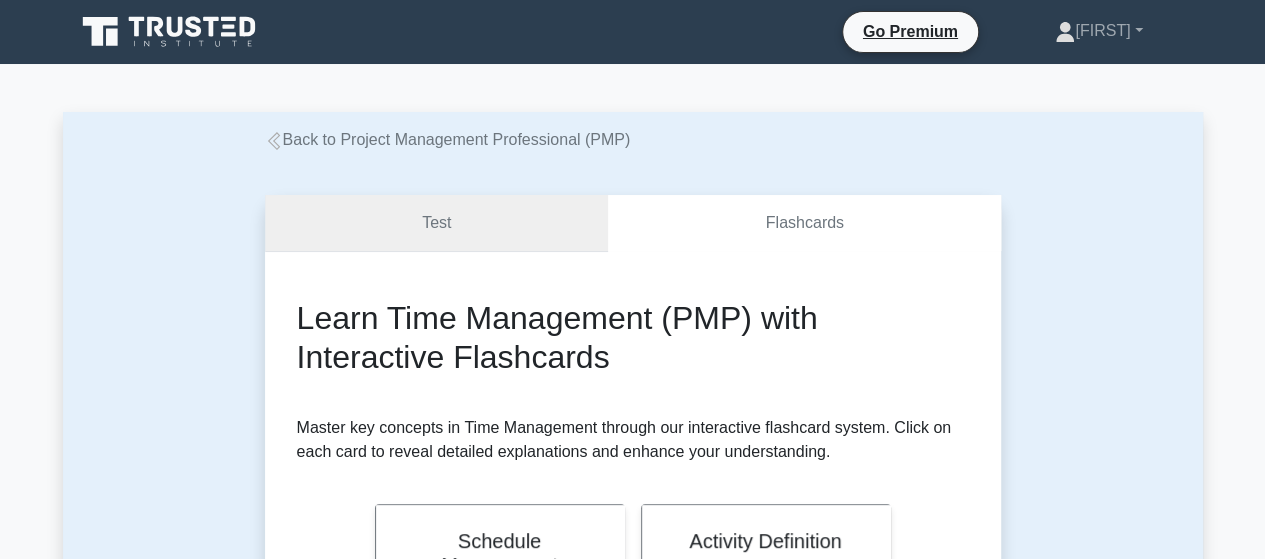 click on "Test" at bounding box center [437, 223] 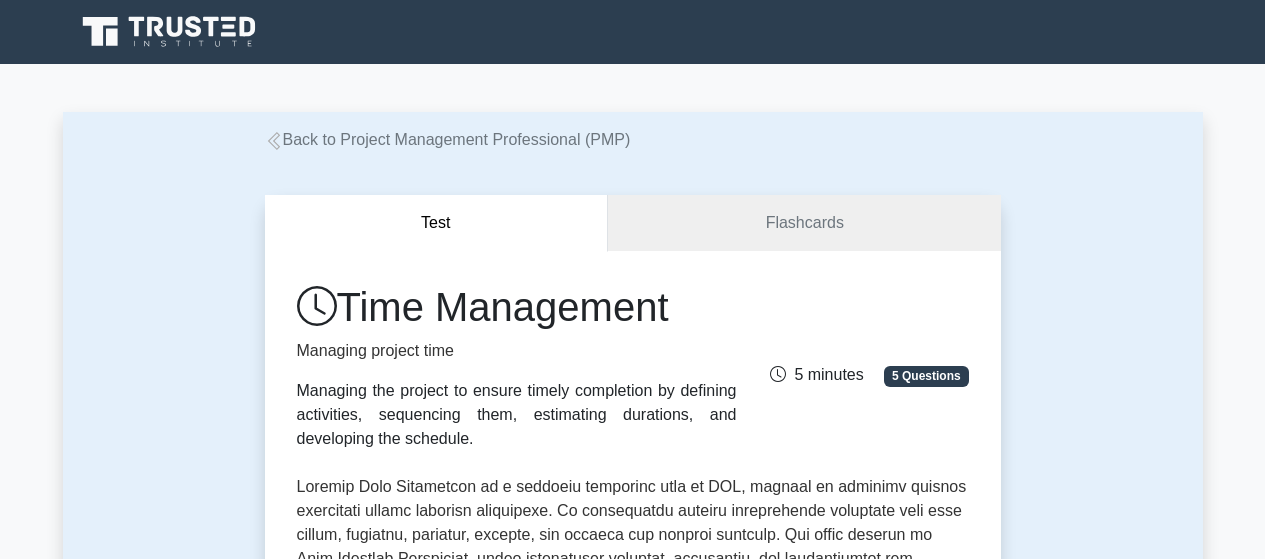 scroll, scrollTop: 0, scrollLeft: 0, axis: both 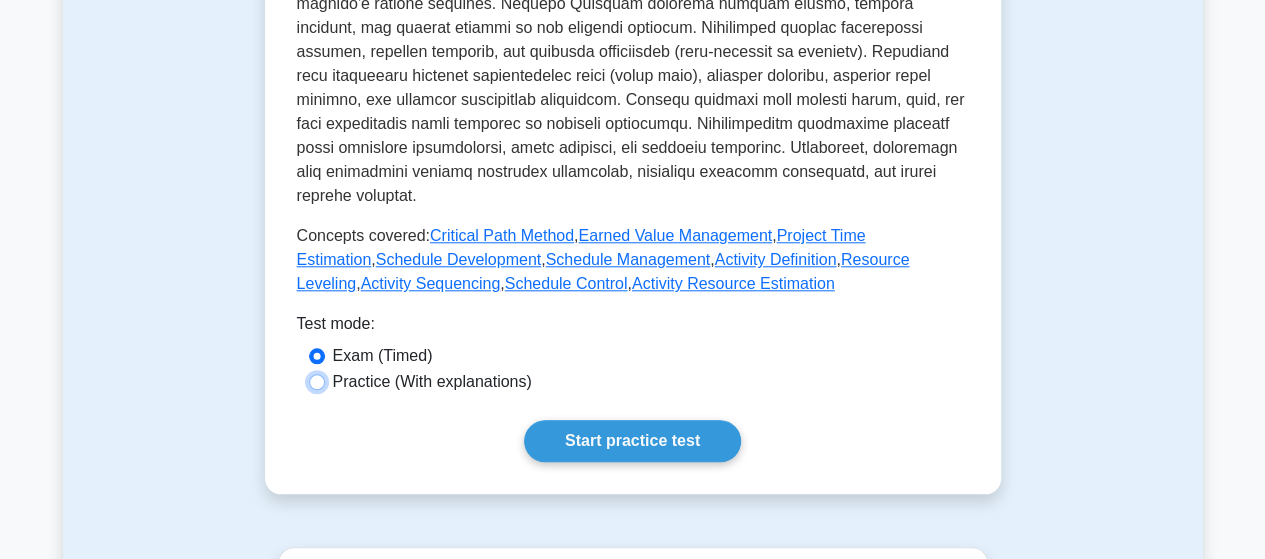 click on "Practice (With explanations)" at bounding box center (317, 382) 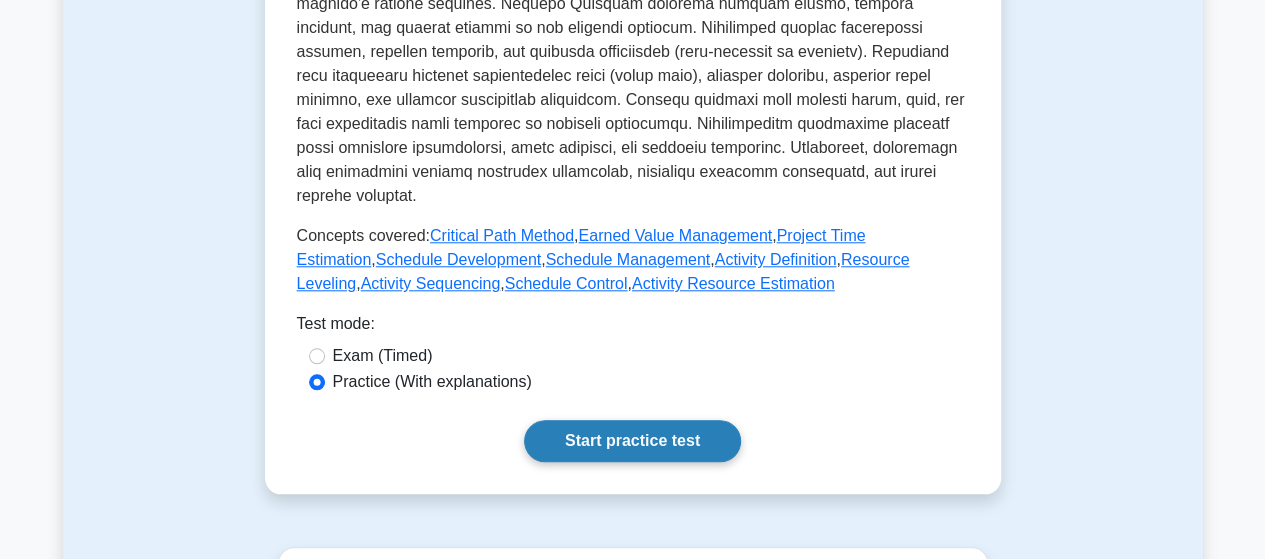 click on "Start practice test" at bounding box center (632, 441) 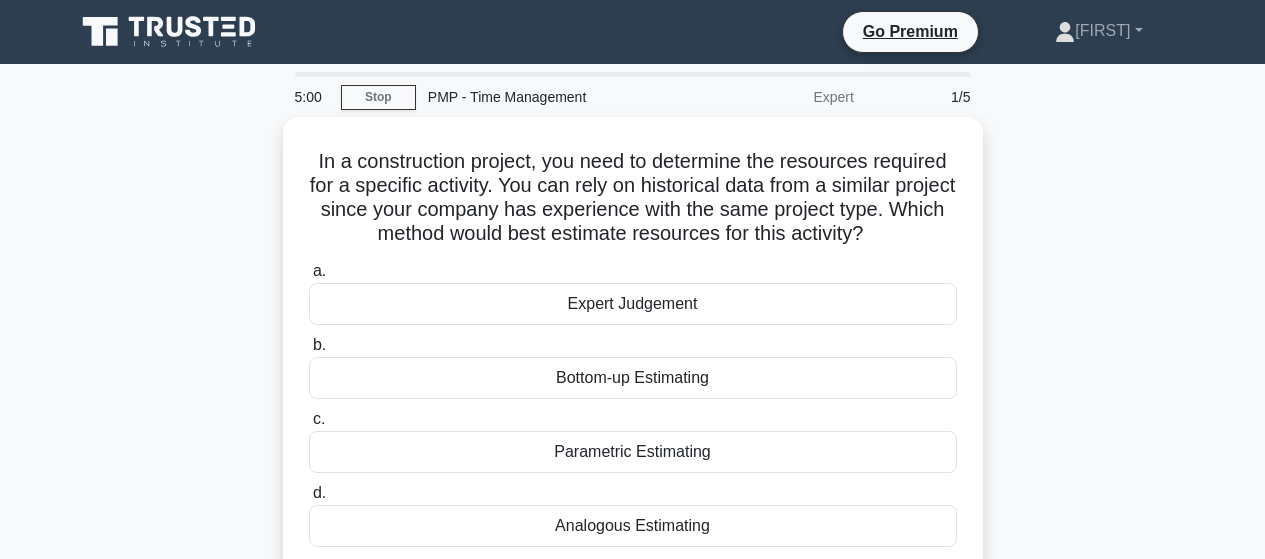 scroll, scrollTop: 0, scrollLeft: 0, axis: both 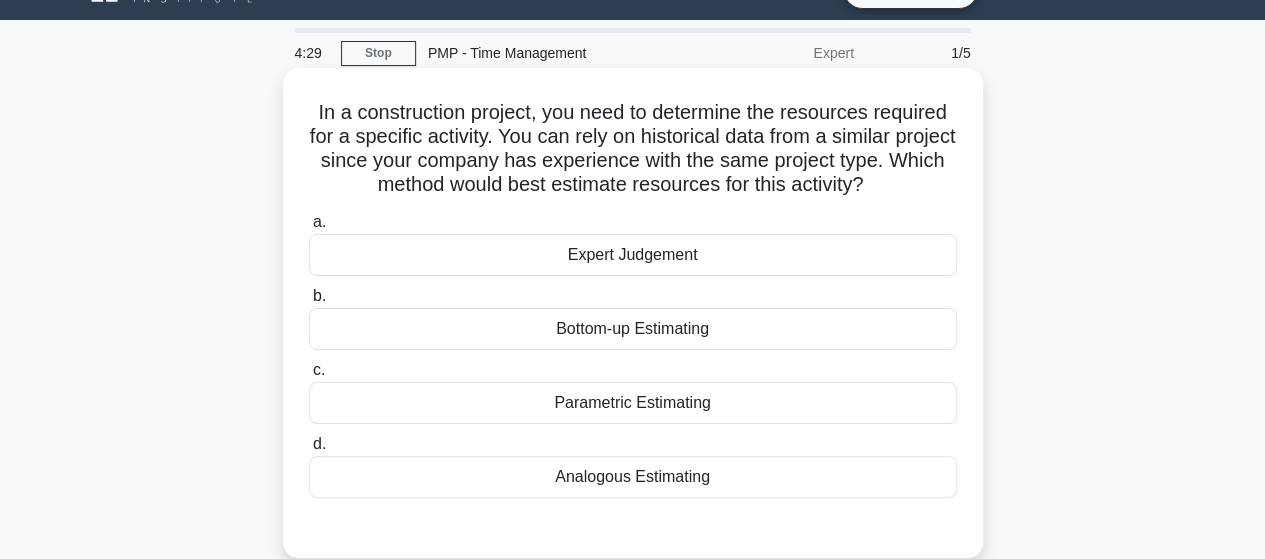 click on "Analogous Estimating" at bounding box center [633, 477] 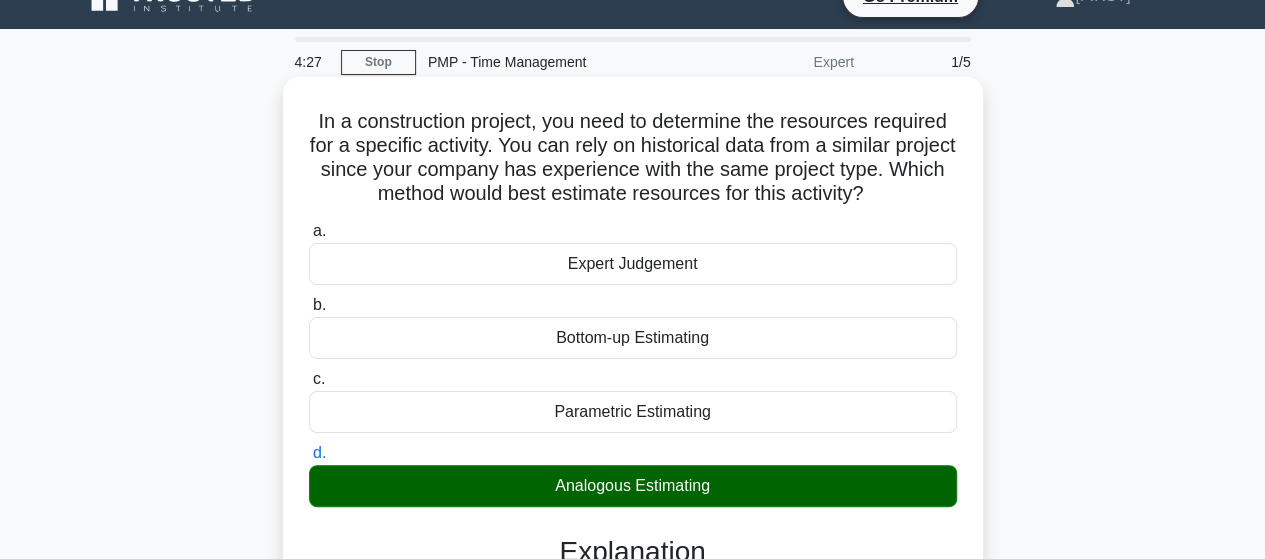 scroll, scrollTop: 33, scrollLeft: 0, axis: vertical 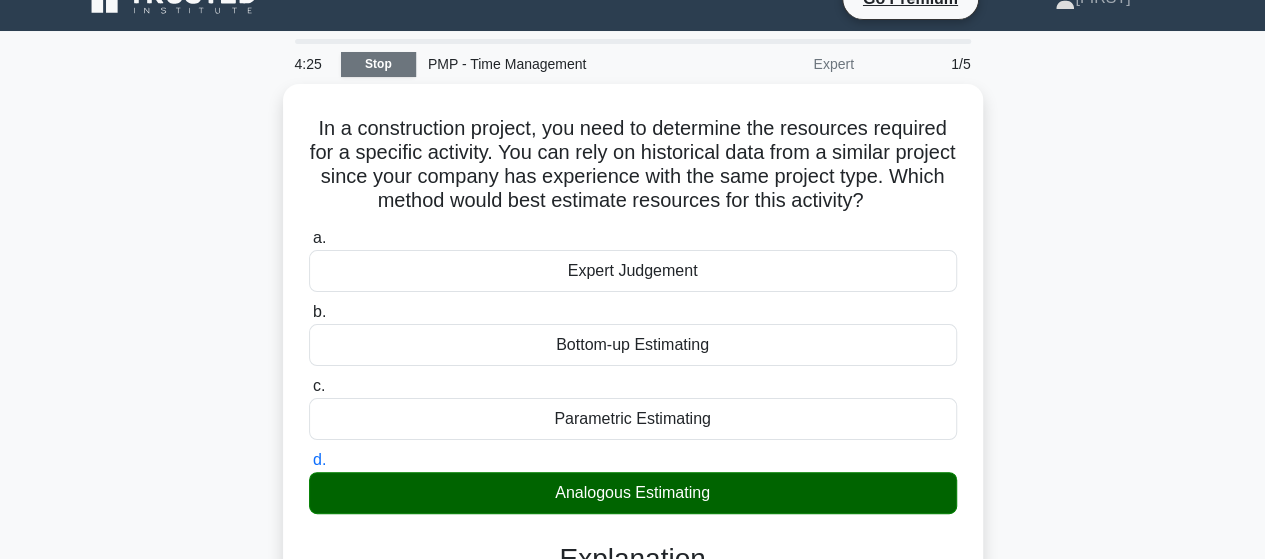 click on "Stop" at bounding box center [378, 64] 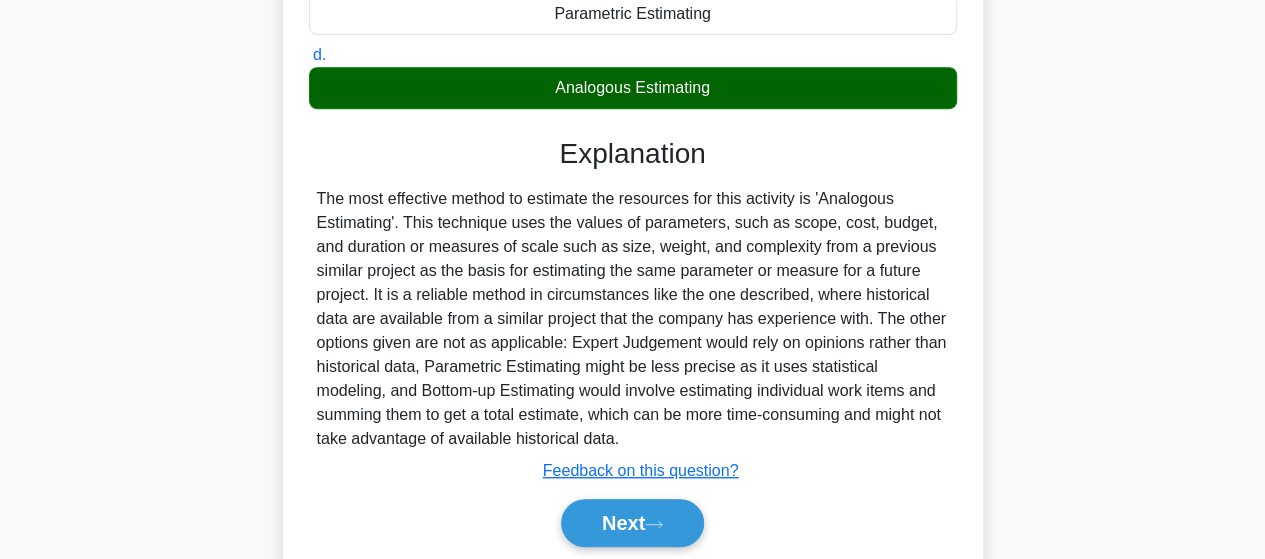 scroll, scrollTop: 434, scrollLeft: 0, axis: vertical 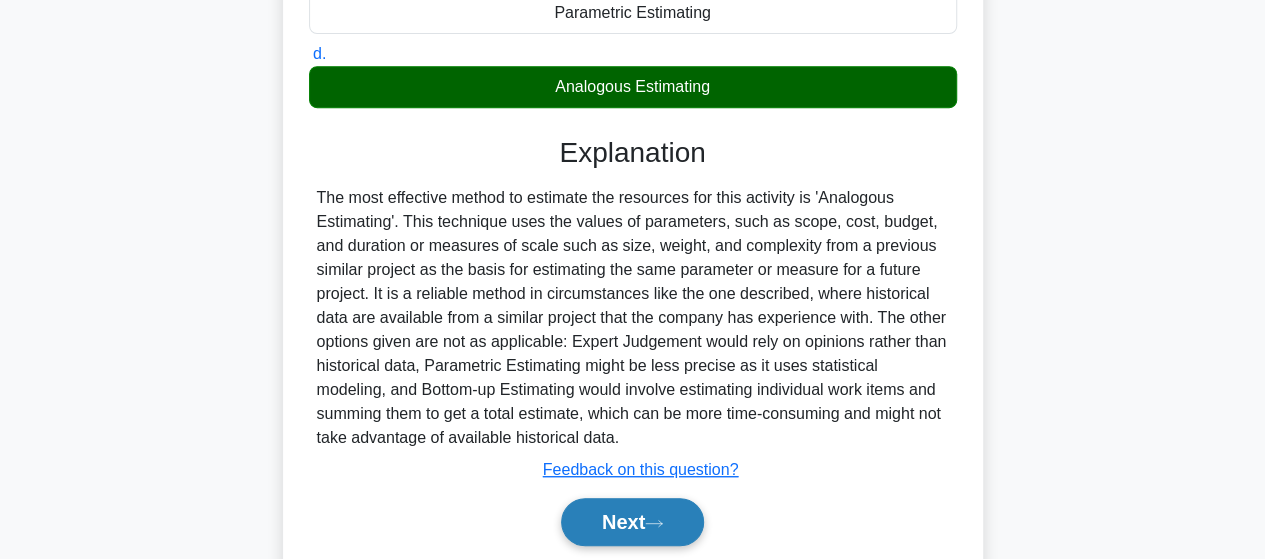 click on "Next" at bounding box center (632, 522) 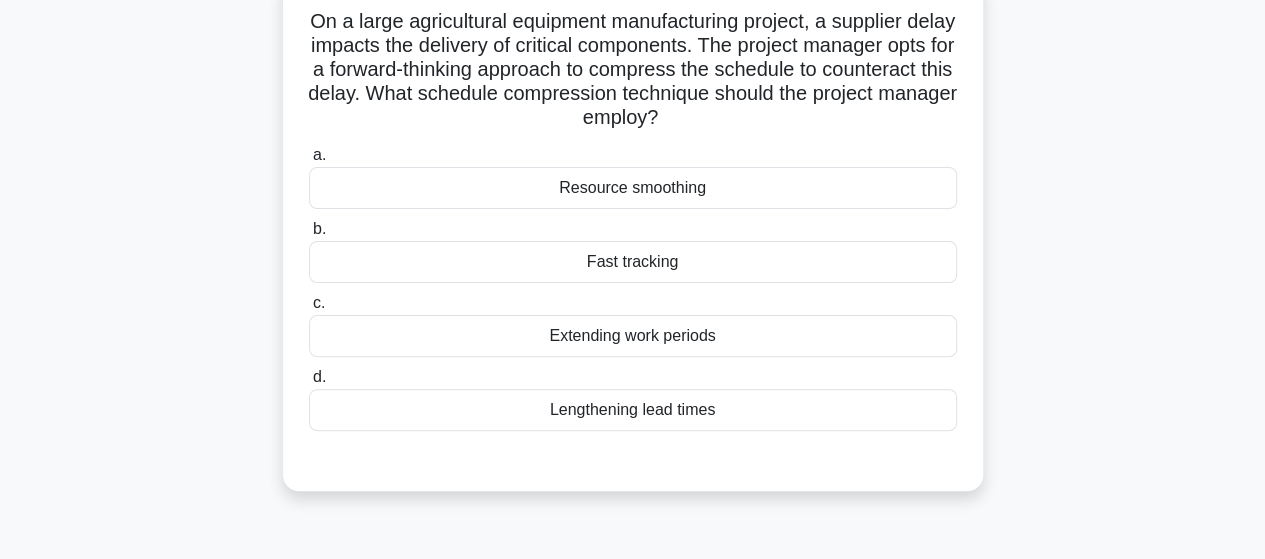 scroll, scrollTop: 143, scrollLeft: 0, axis: vertical 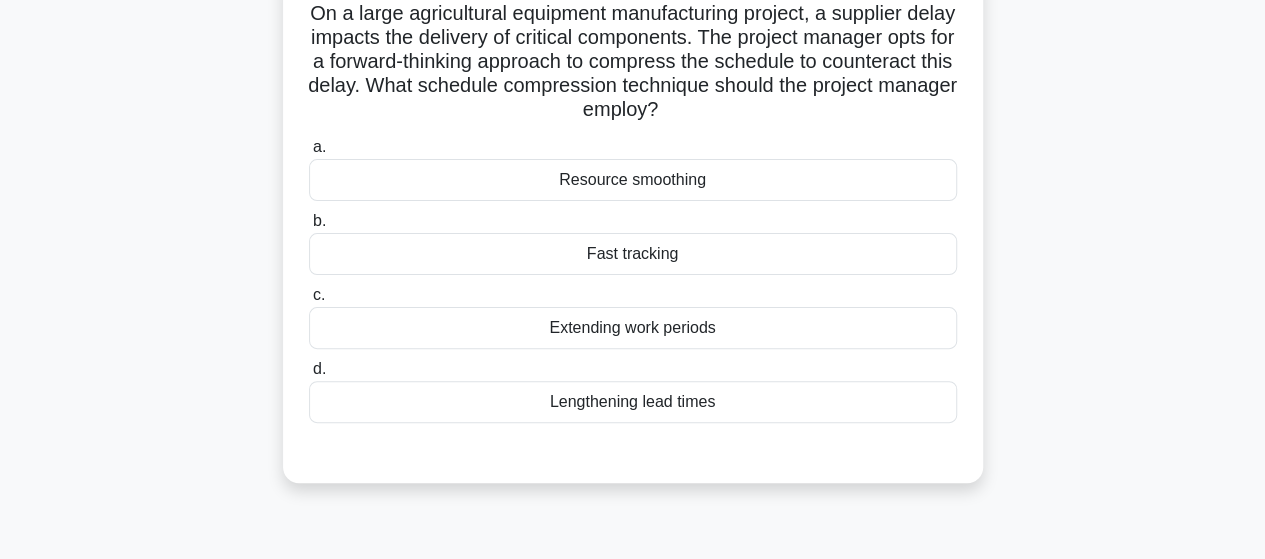 click on "Fast tracking" at bounding box center [633, 254] 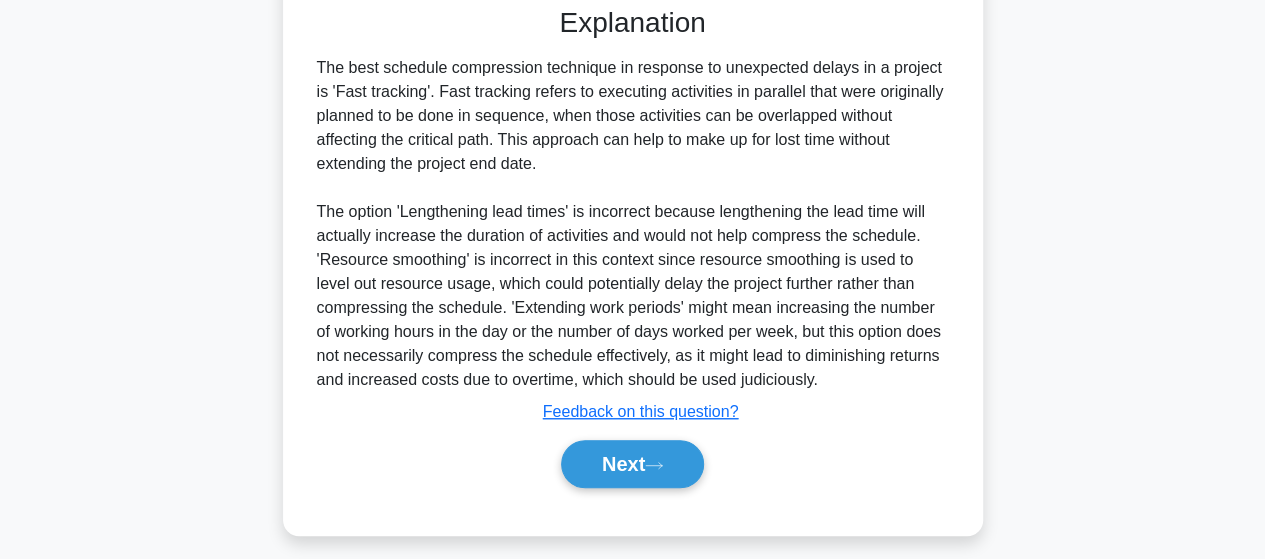 scroll, scrollTop: 599, scrollLeft: 0, axis: vertical 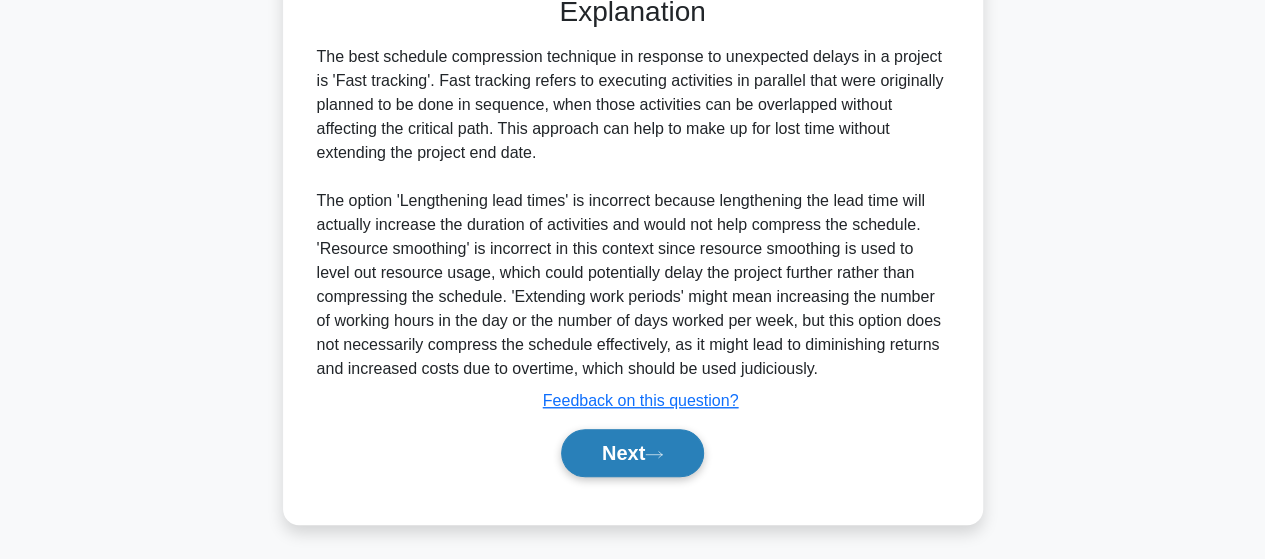 click on "Next" at bounding box center [632, 453] 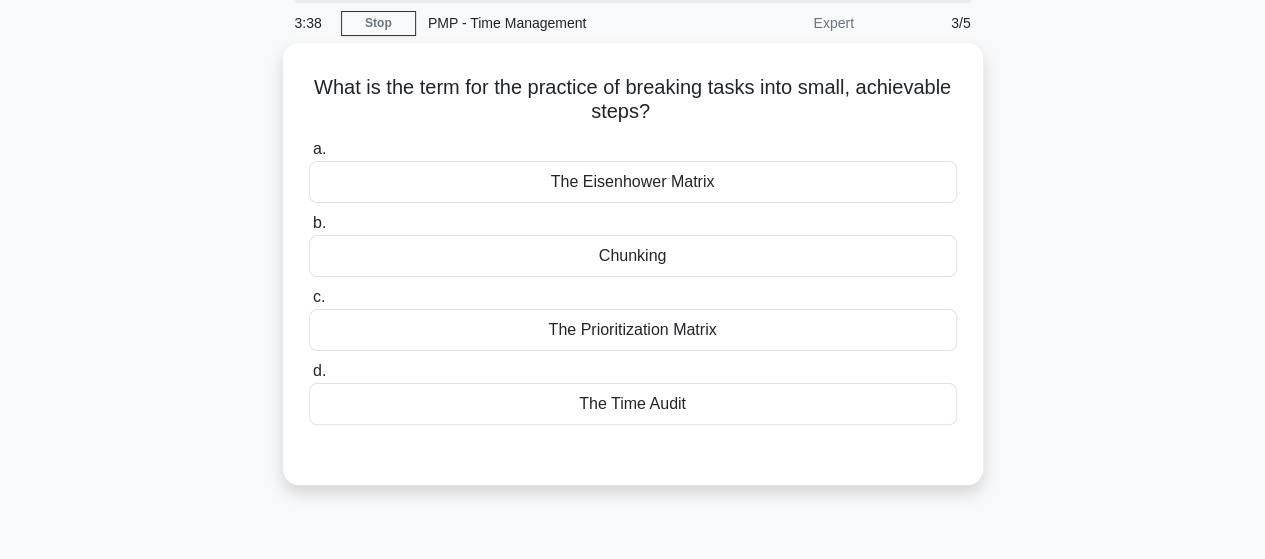 scroll, scrollTop: 71, scrollLeft: 0, axis: vertical 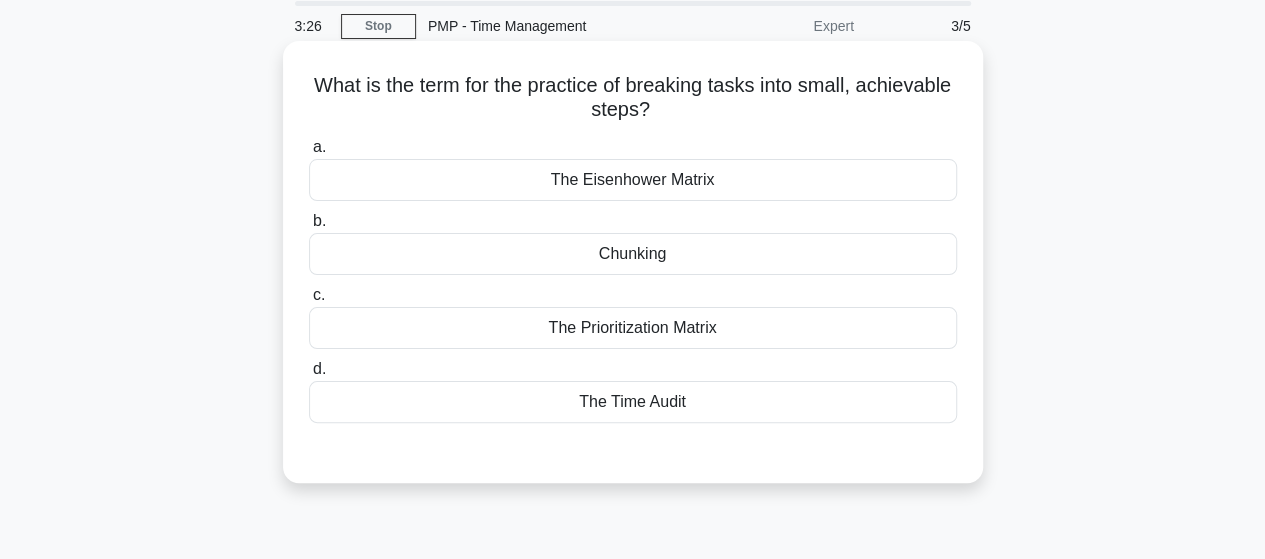 click on "The Prioritization Matrix" at bounding box center (633, 328) 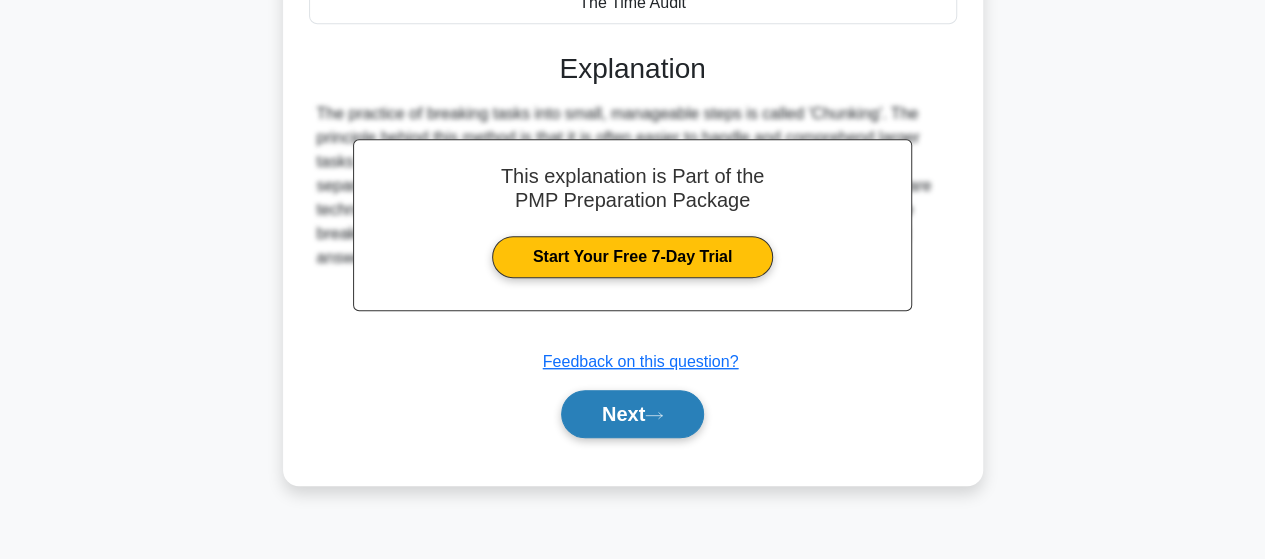 scroll, scrollTop: 475, scrollLeft: 0, axis: vertical 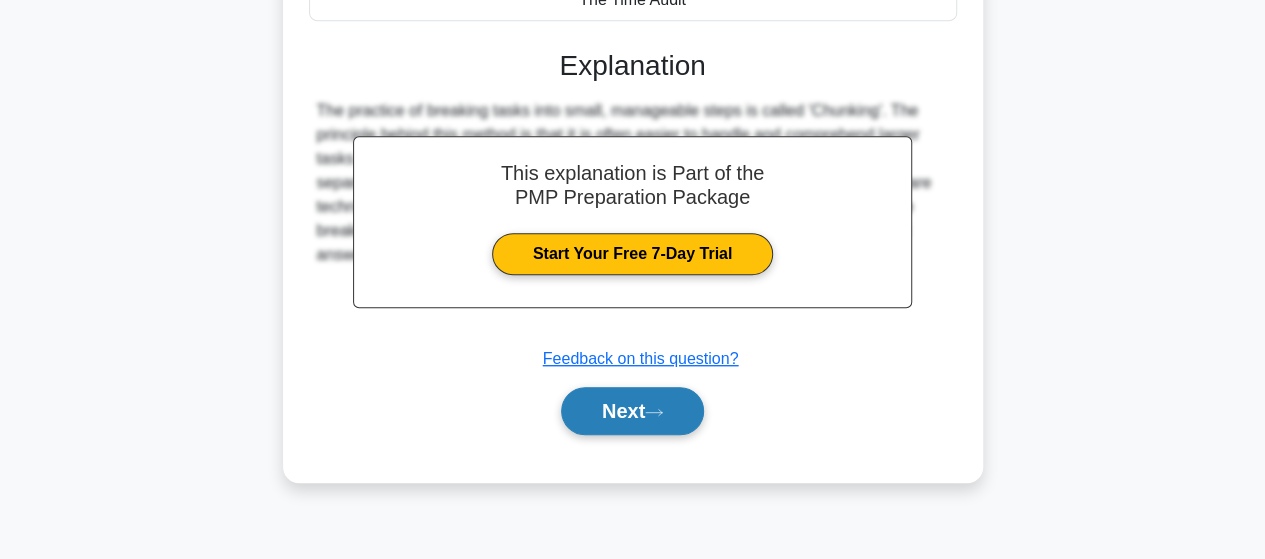 click on "Next" at bounding box center [632, 411] 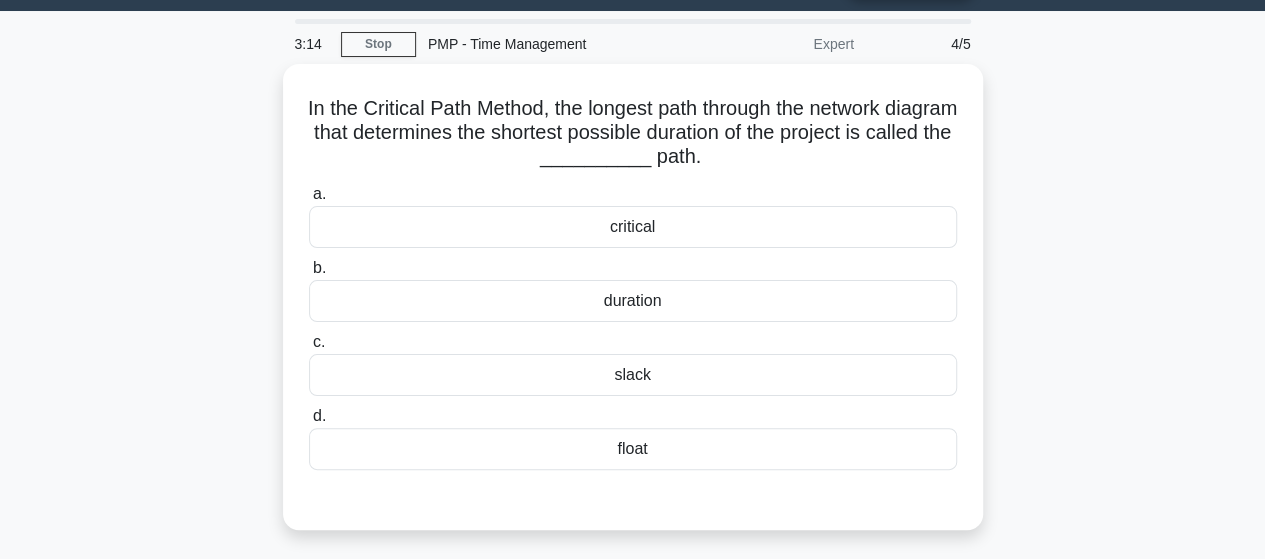 scroll, scrollTop: 51, scrollLeft: 0, axis: vertical 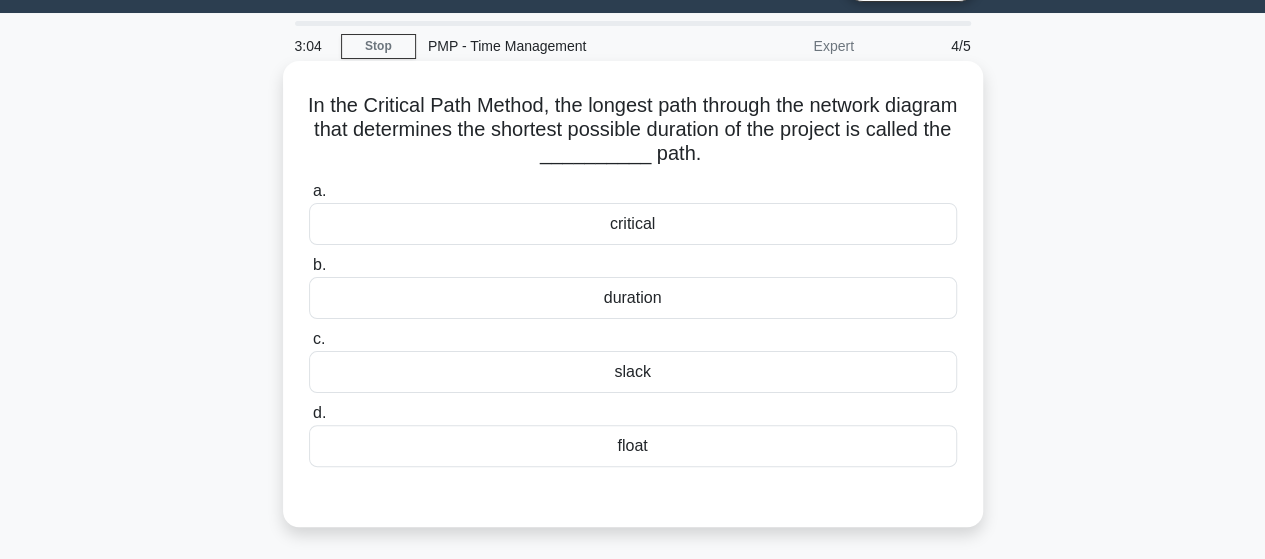 click on "float" at bounding box center (633, 446) 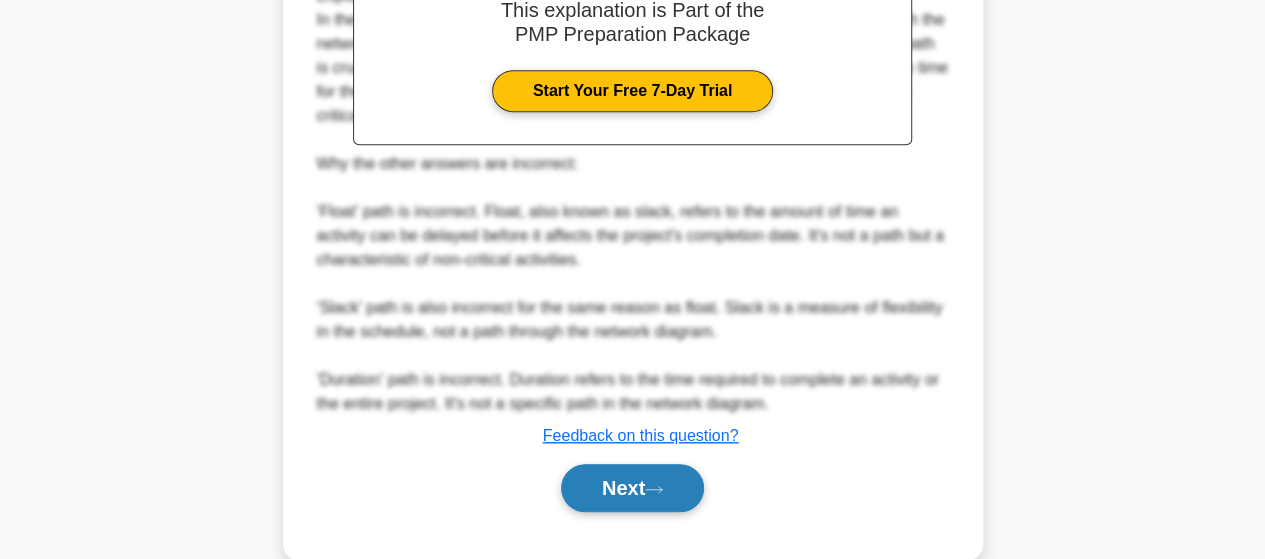 scroll, scrollTop: 663, scrollLeft: 0, axis: vertical 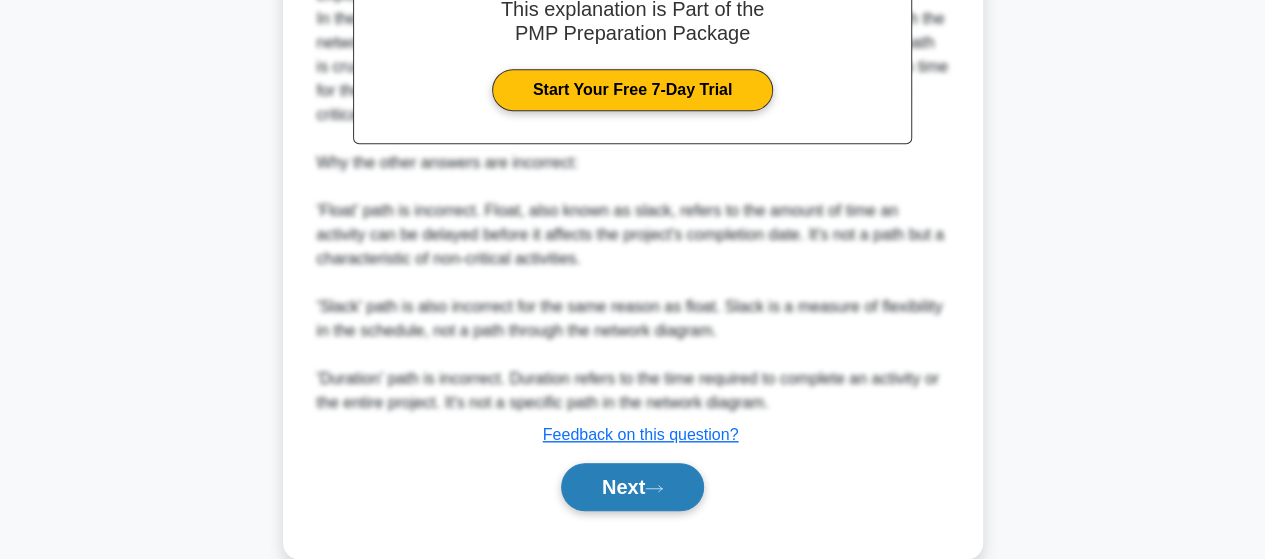 click on "Next" at bounding box center (632, 487) 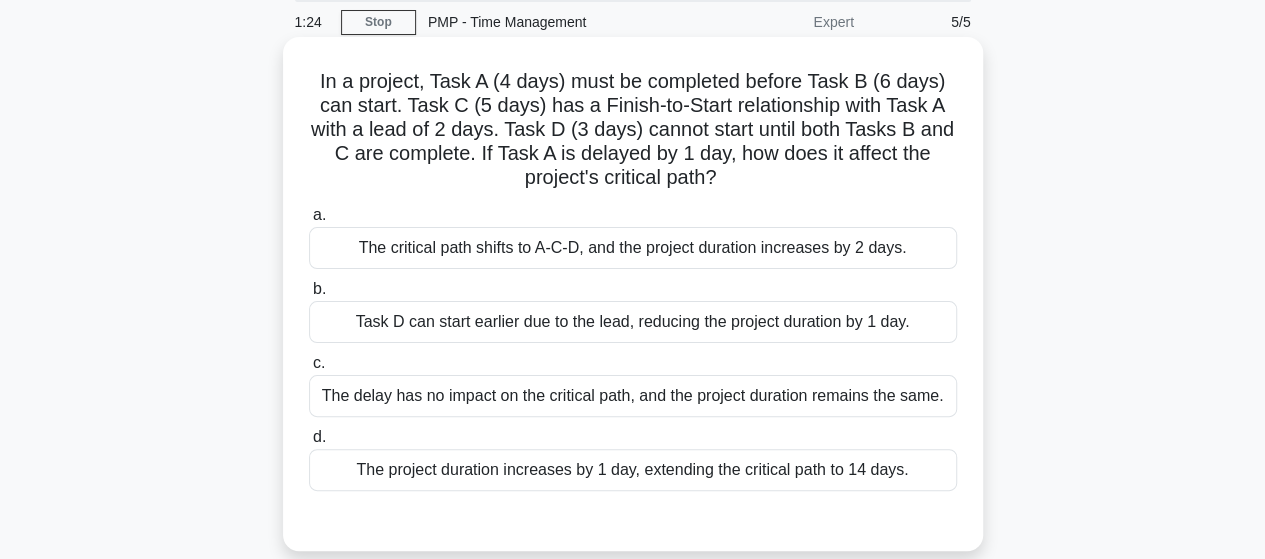 scroll, scrollTop: 74, scrollLeft: 0, axis: vertical 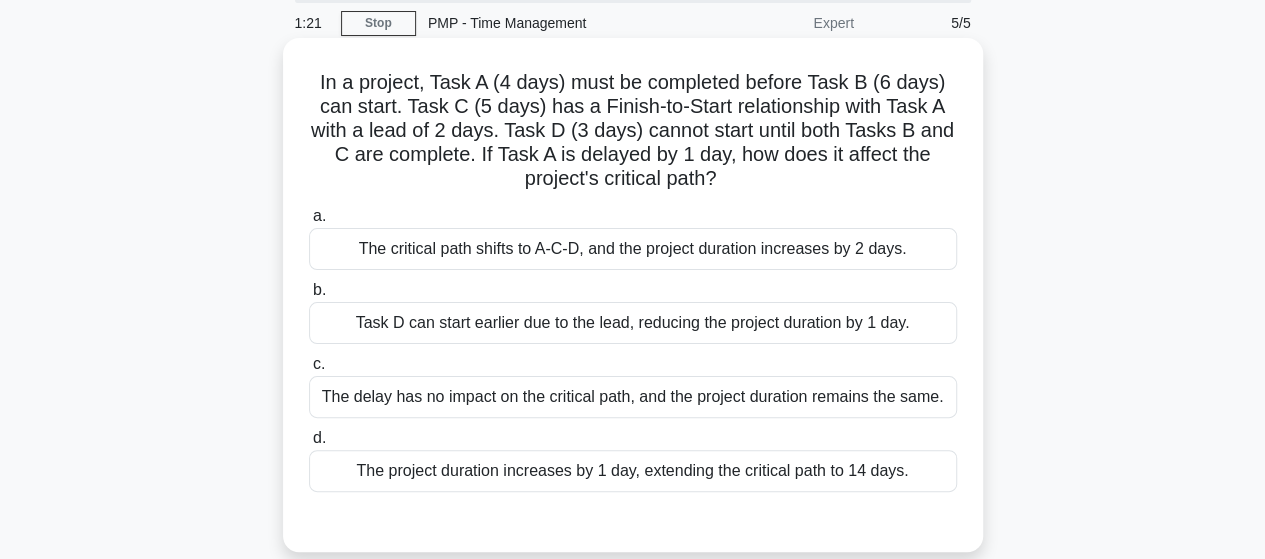 click on "The project duration increases by 1 day, extending the critical path to 14 days." at bounding box center (633, 471) 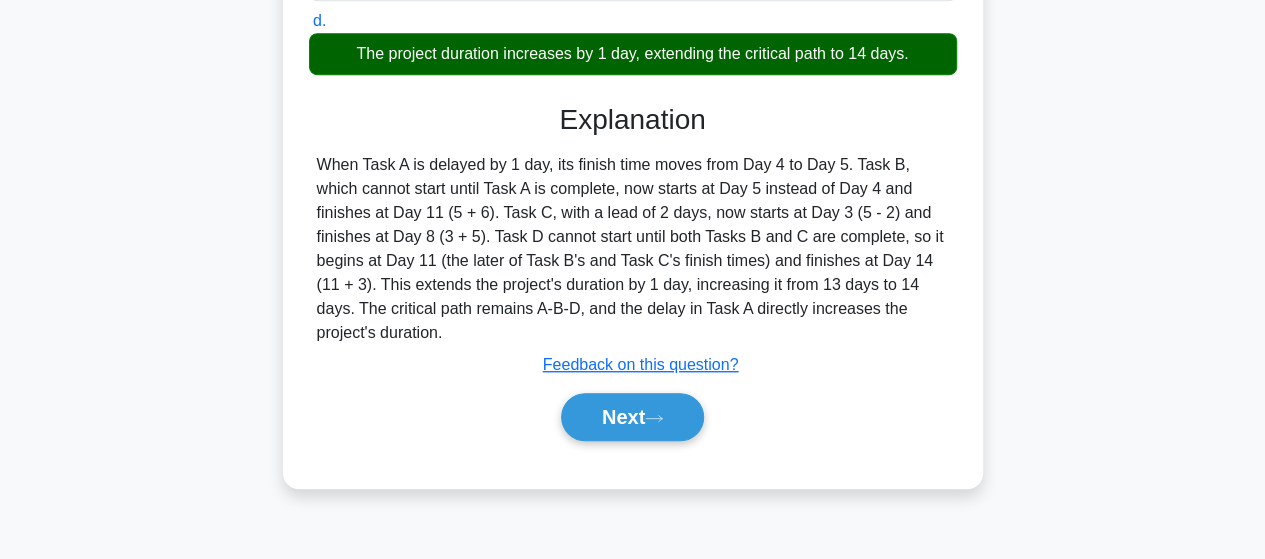 scroll, scrollTop: 492, scrollLeft: 0, axis: vertical 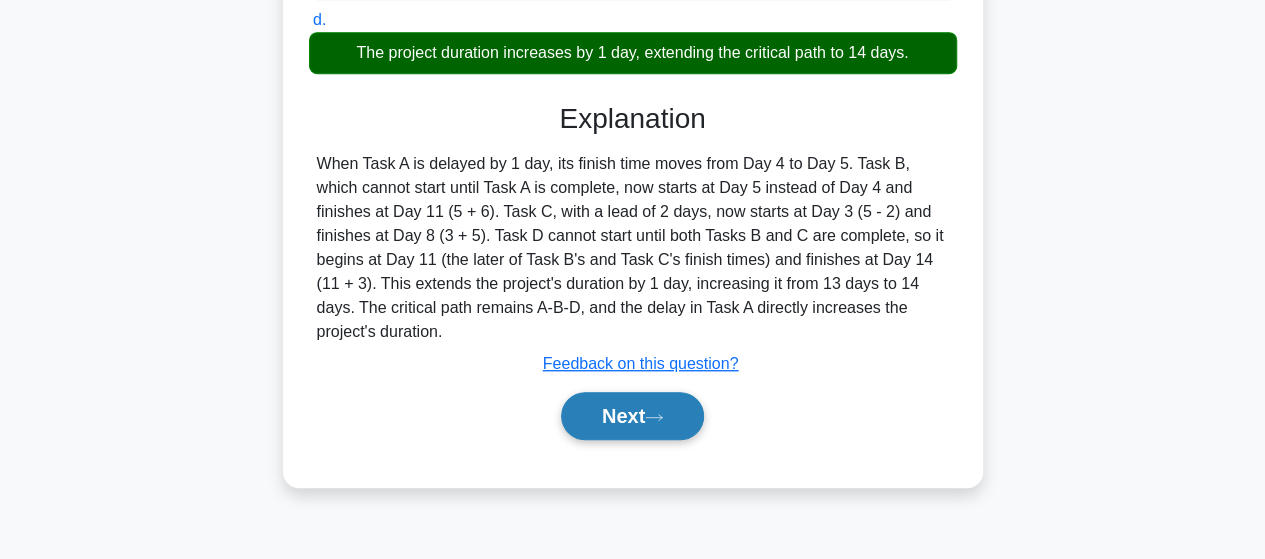 click on "Next" at bounding box center [632, 416] 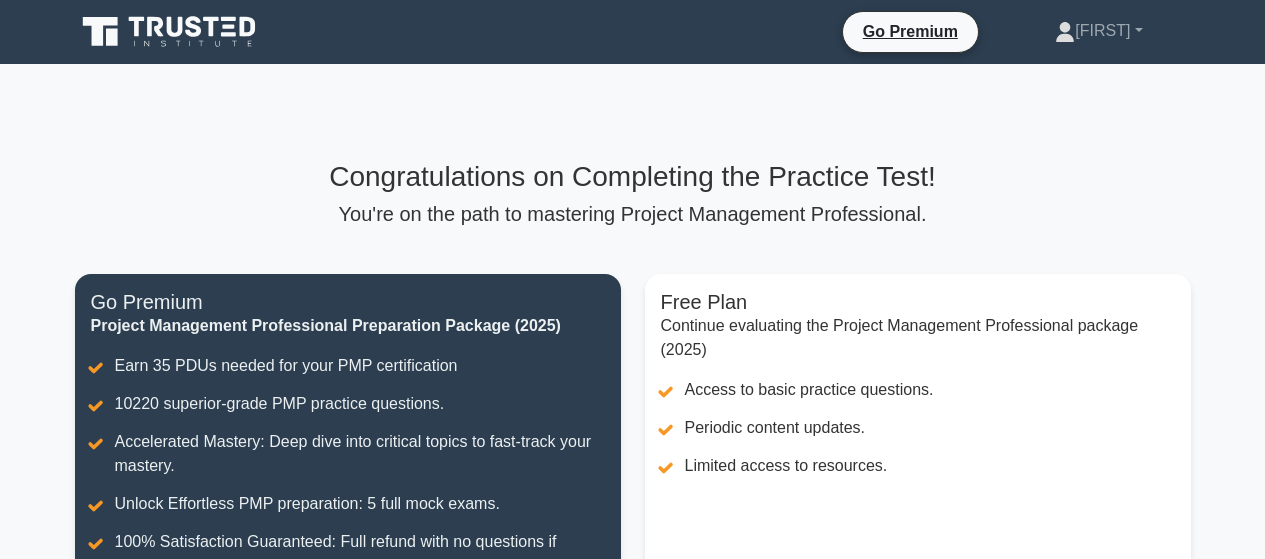 scroll, scrollTop: 0, scrollLeft: 0, axis: both 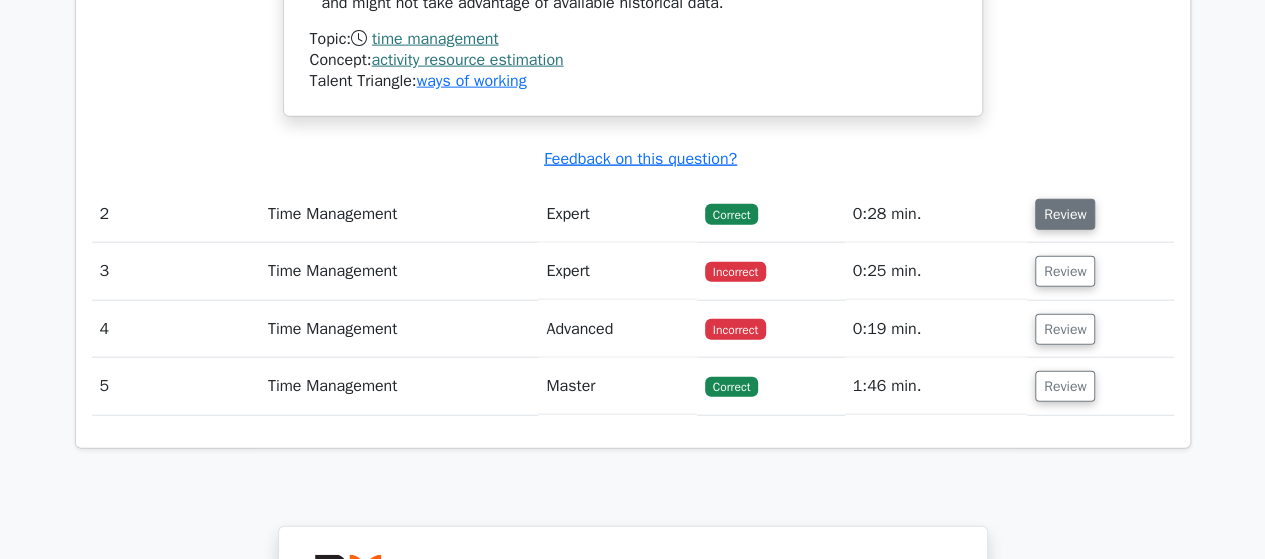 click on "Review" at bounding box center (1065, 214) 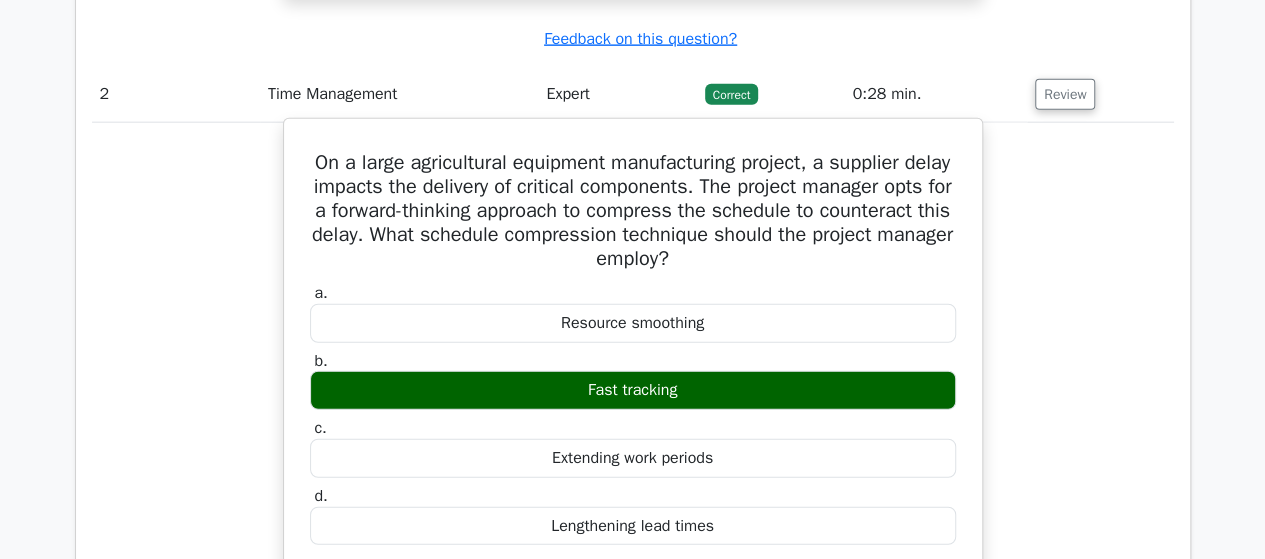scroll, scrollTop: 2405, scrollLeft: 0, axis: vertical 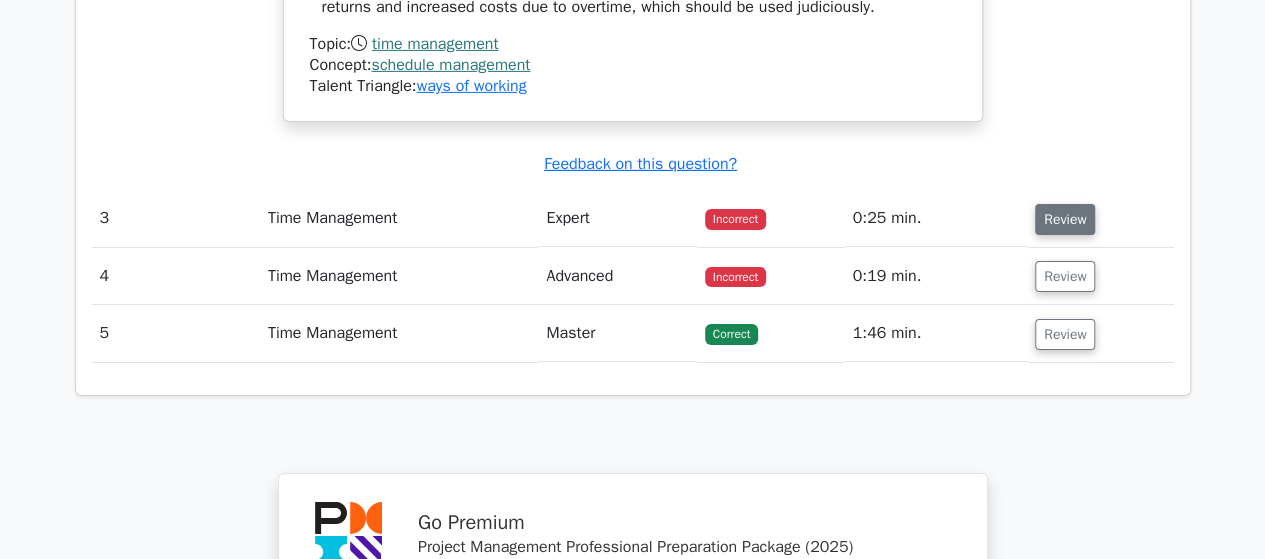 click on "Review" at bounding box center [1065, 219] 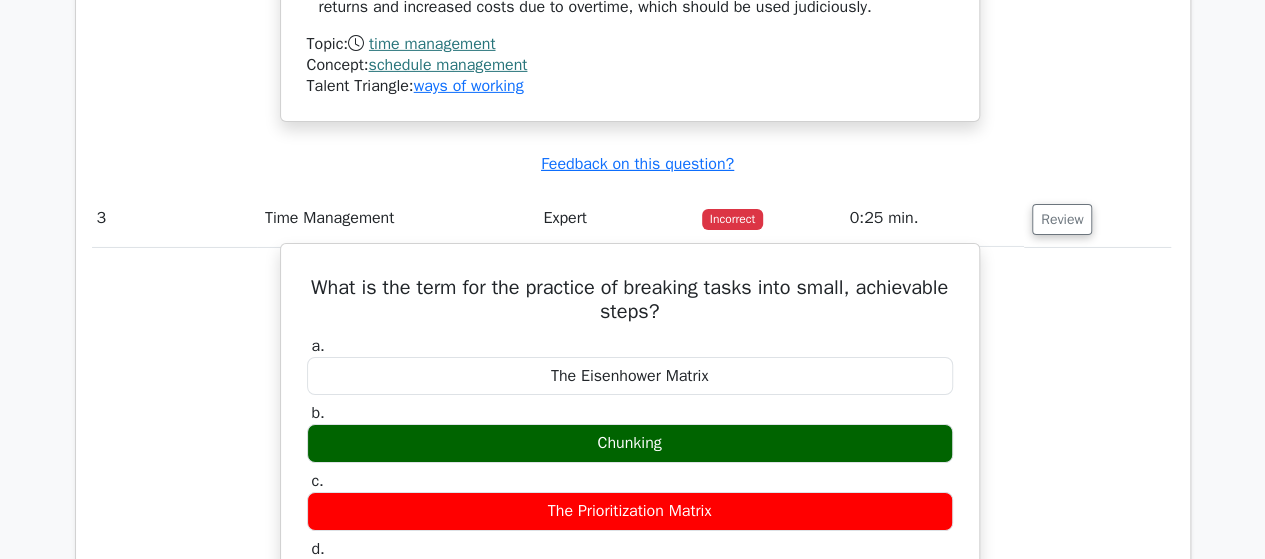 scroll, scrollTop: 0, scrollLeft: 2, axis: horizontal 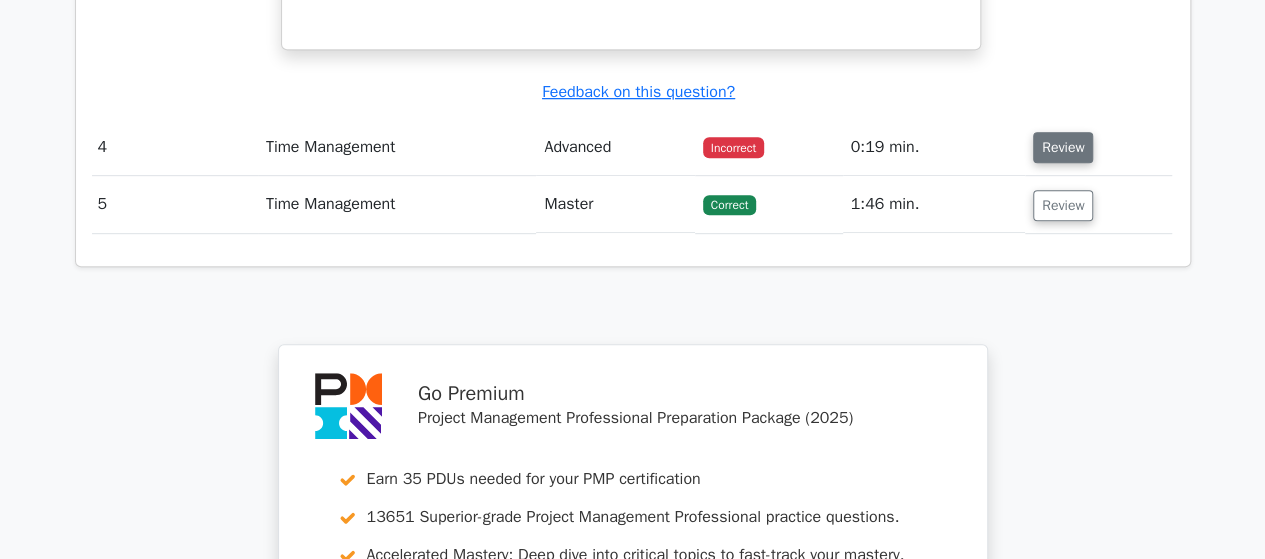 click on "Review" at bounding box center [1063, 147] 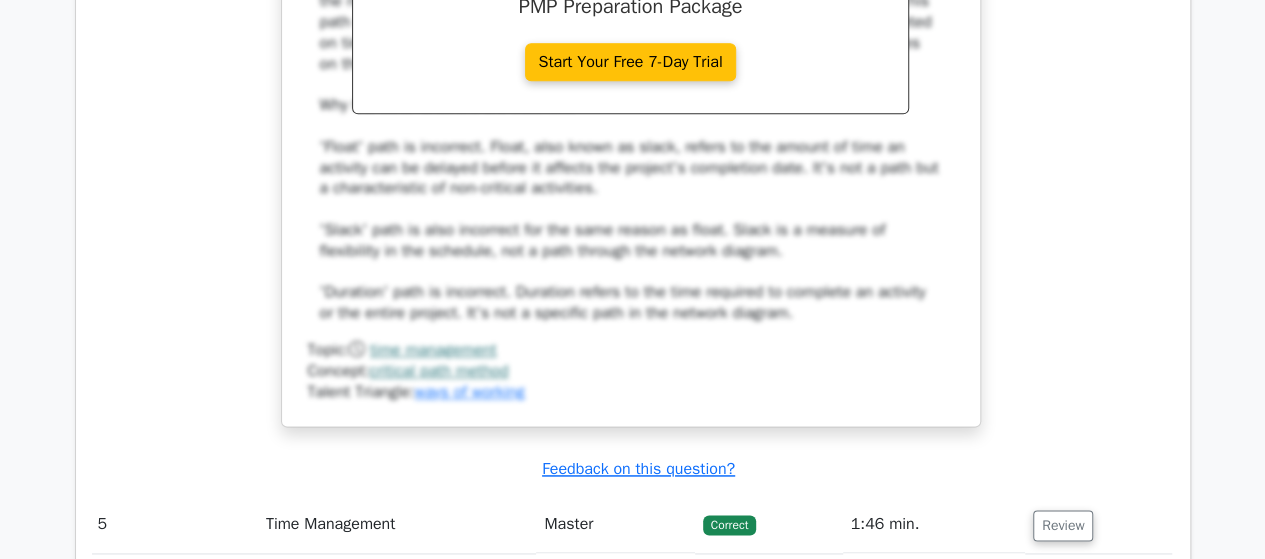 scroll, scrollTop: 5358, scrollLeft: 0, axis: vertical 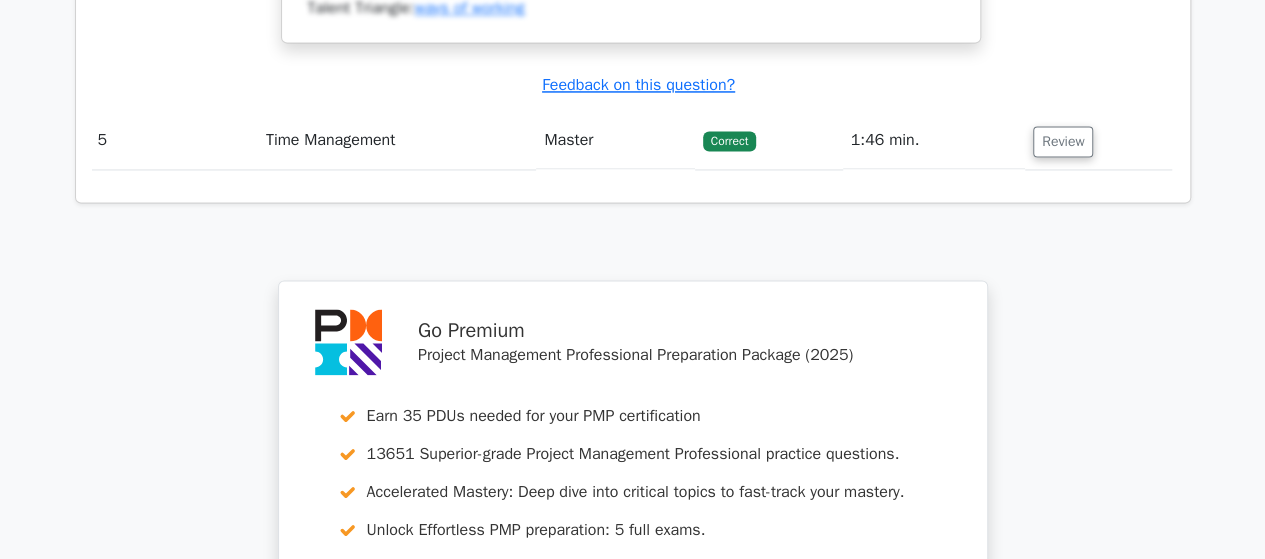 click on "Review" at bounding box center (1063, 141) 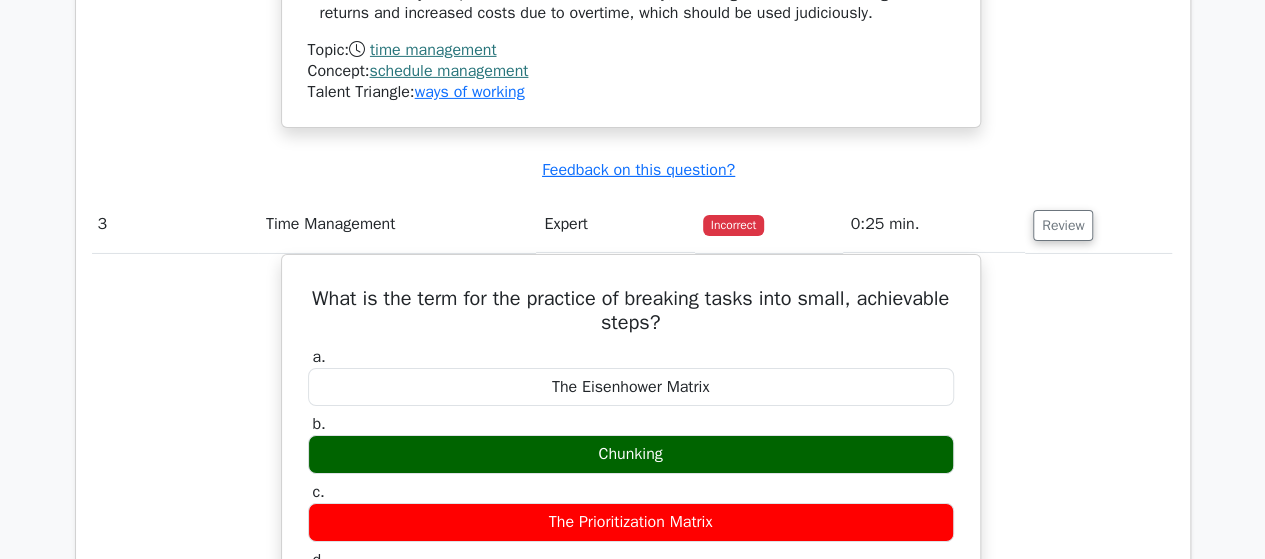 scroll, scrollTop: 3297, scrollLeft: 0, axis: vertical 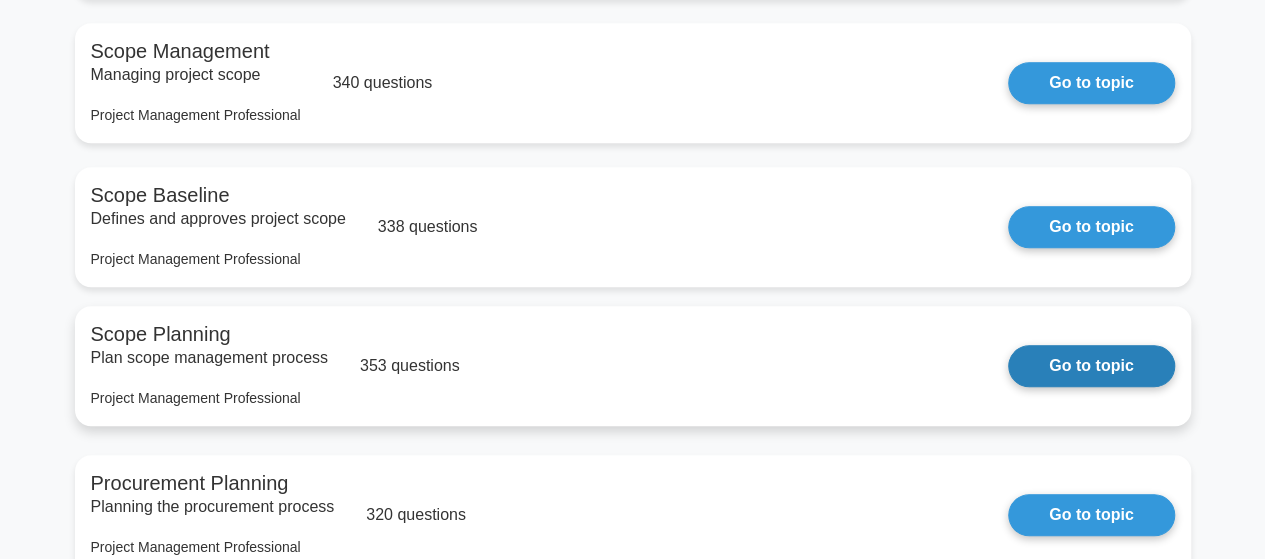 click on "Go to
topic" at bounding box center [1091, 366] 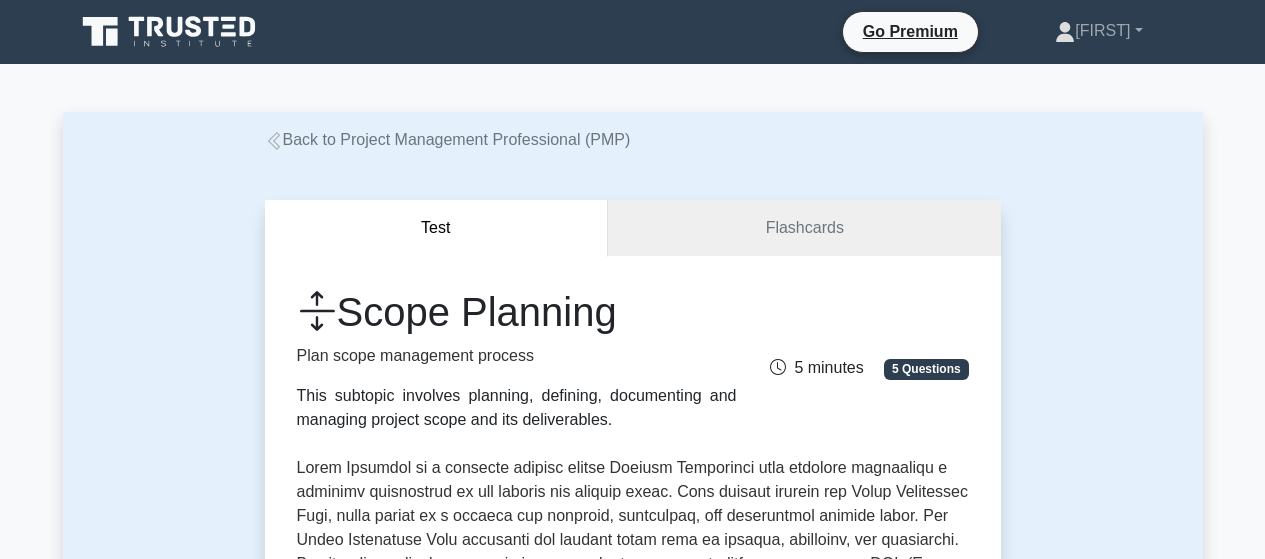 scroll, scrollTop: 0, scrollLeft: 0, axis: both 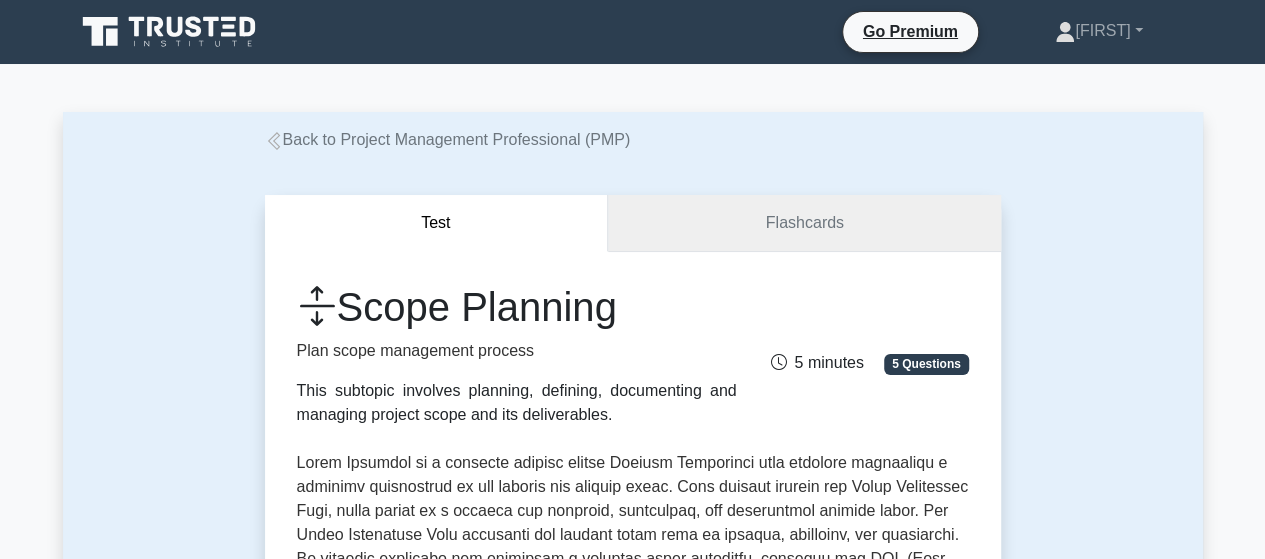 click on "Flashcards" at bounding box center [804, 223] 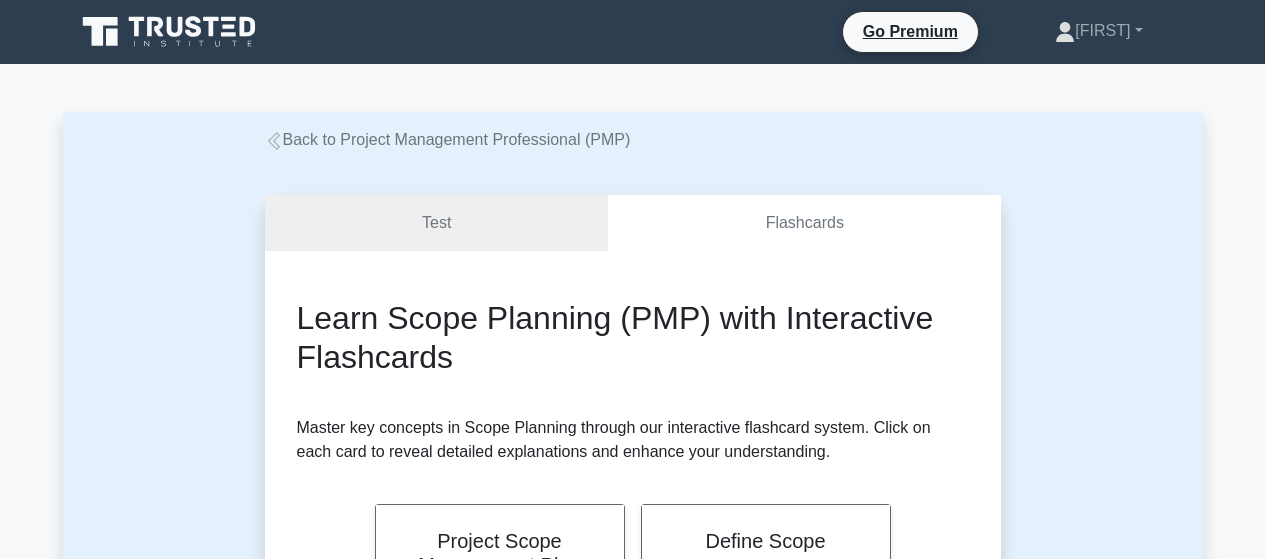 scroll, scrollTop: 0, scrollLeft: 0, axis: both 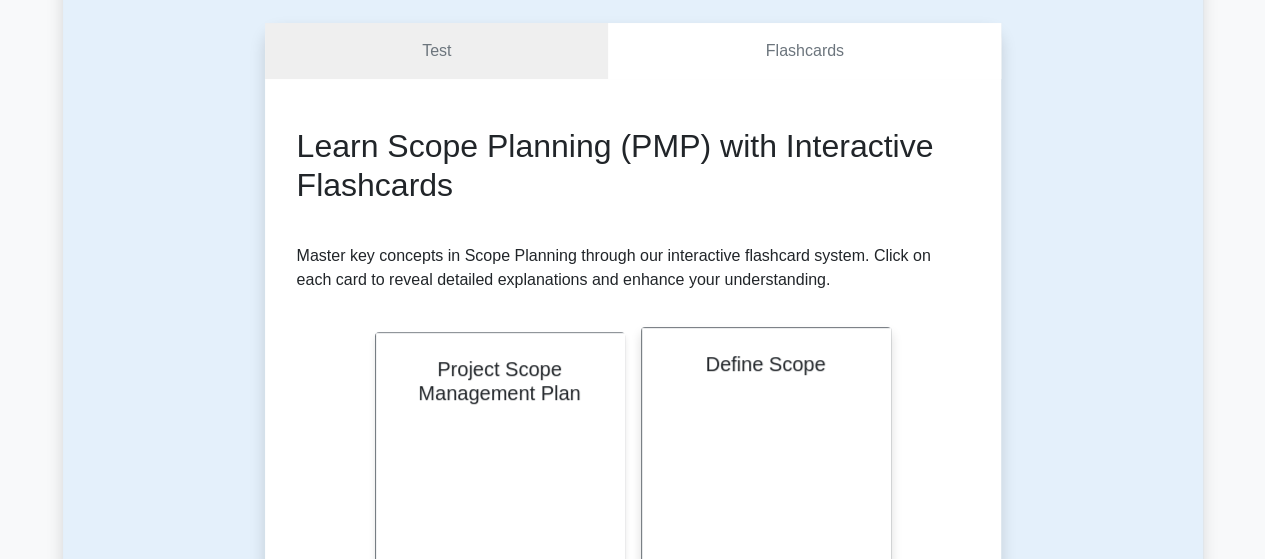click on "Define Scope" at bounding box center [766, 449] 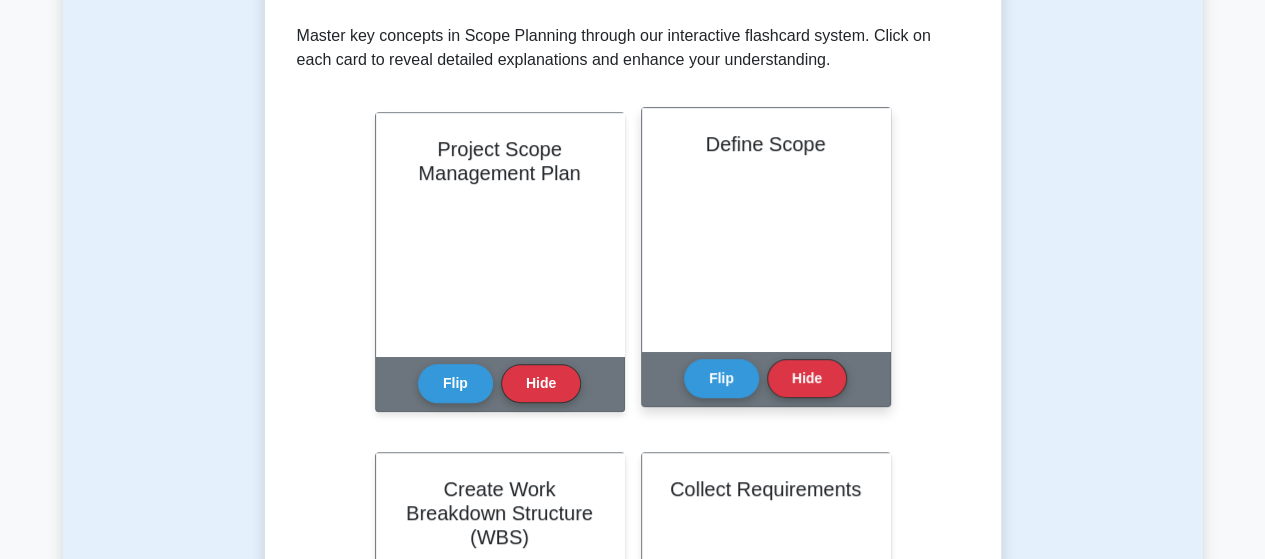scroll, scrollTop: 394, scrollLeft: 0, axis: vertical 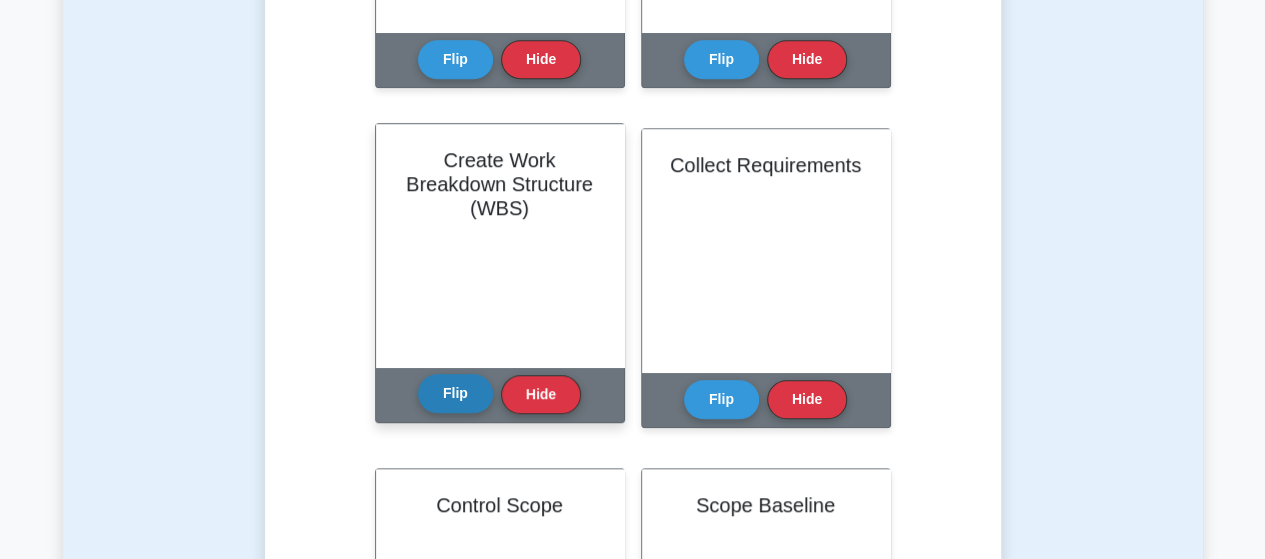 click on "Flip" at bounding box center (455, 393) 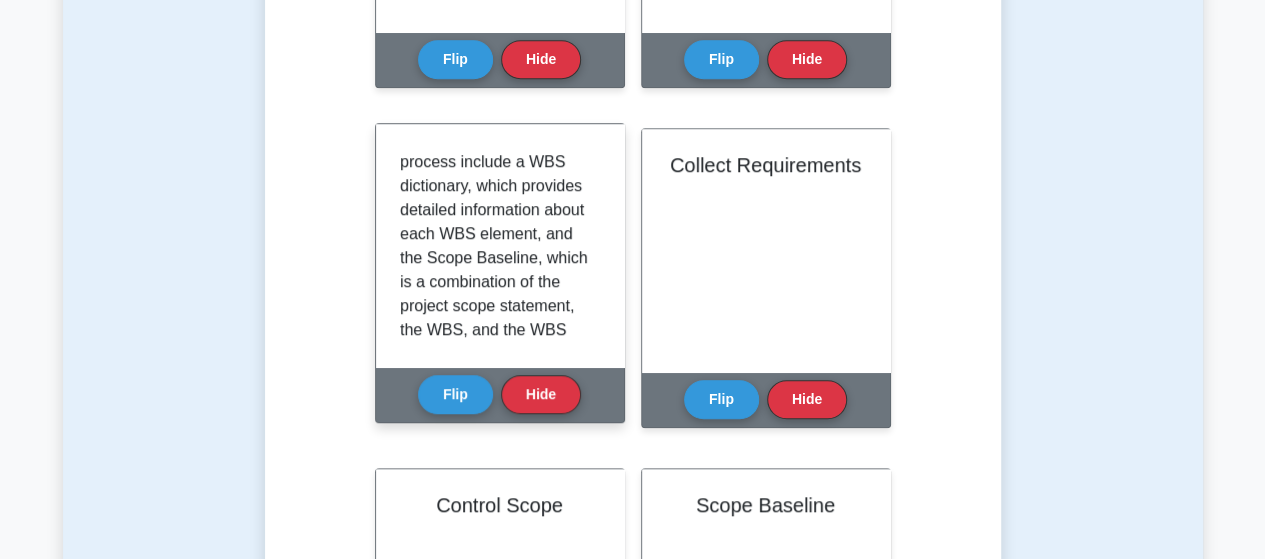 scroll, scrollTop: 827, scrollLeft: 0, axis: vertical 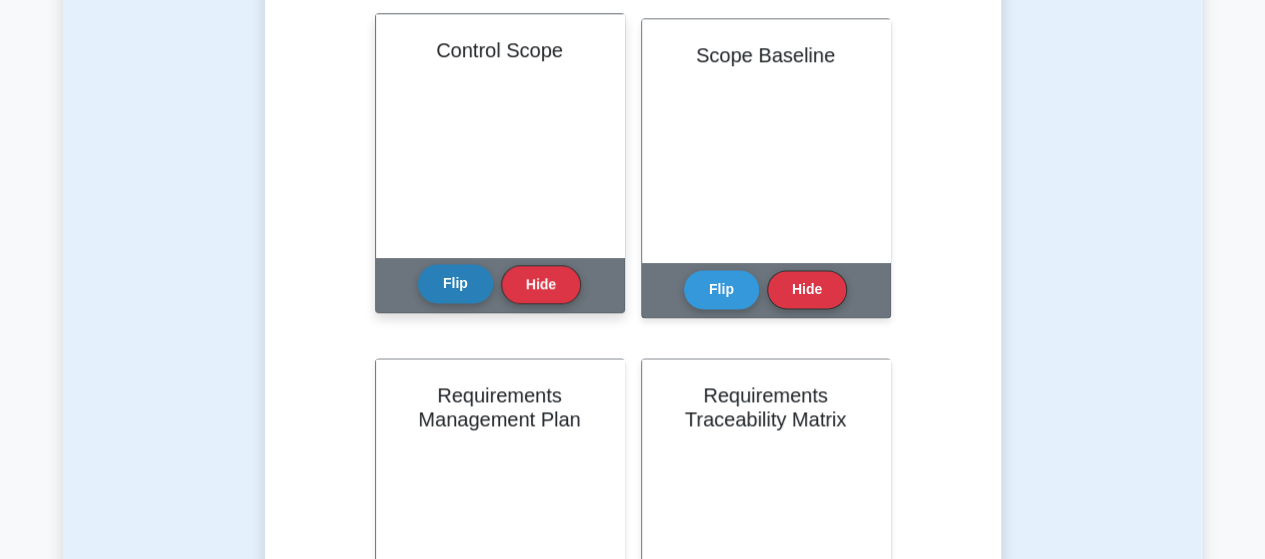 click on "Flip" at bounding box center [455, 283] 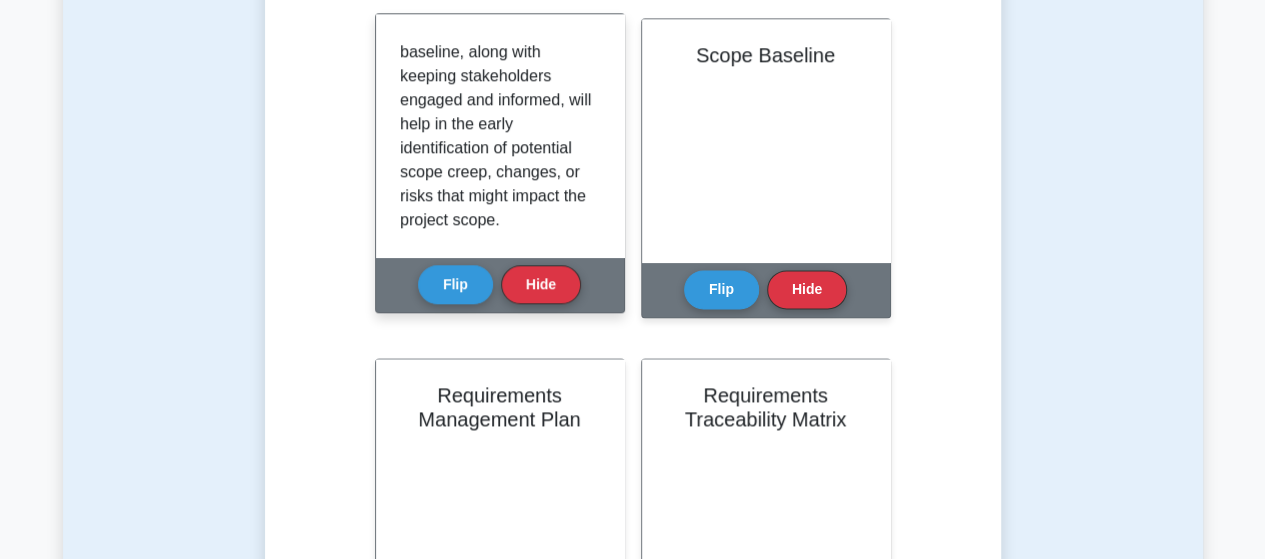 scroll, scrollTop: 515, scrollLeft: 0, axis: vertical 